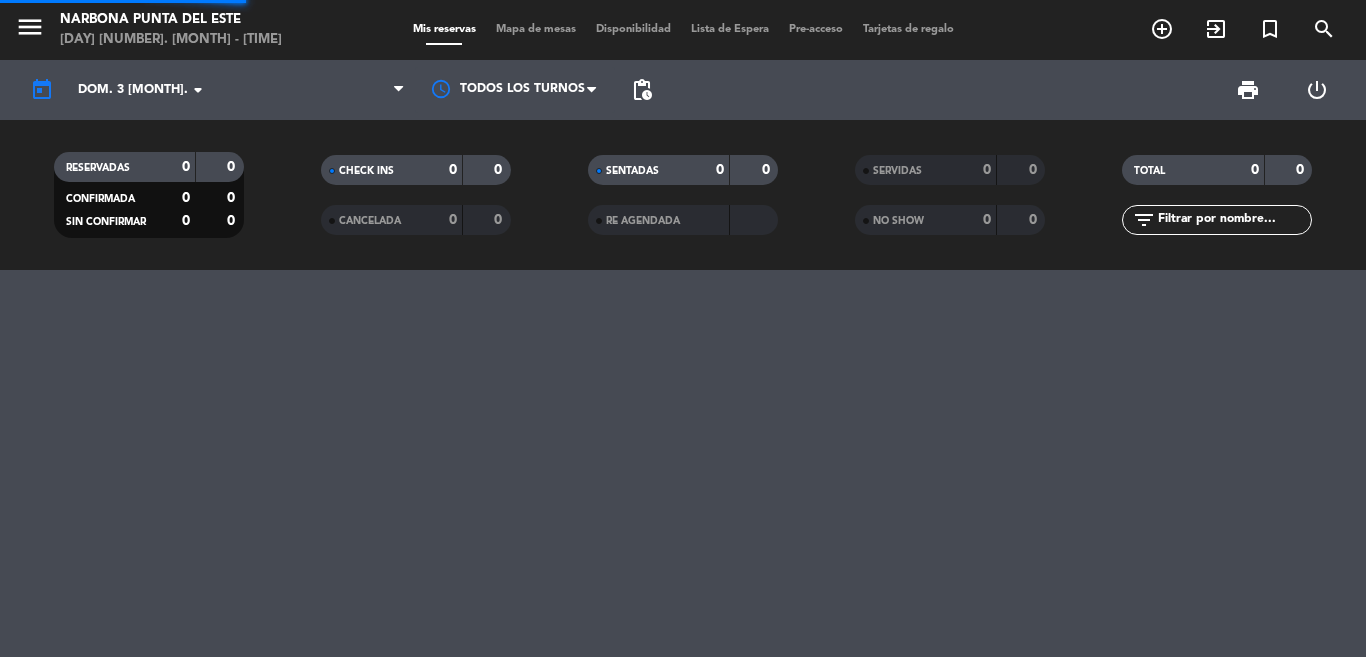 scroll, scrollTop: 0, scrollLeft: 0, axis: both 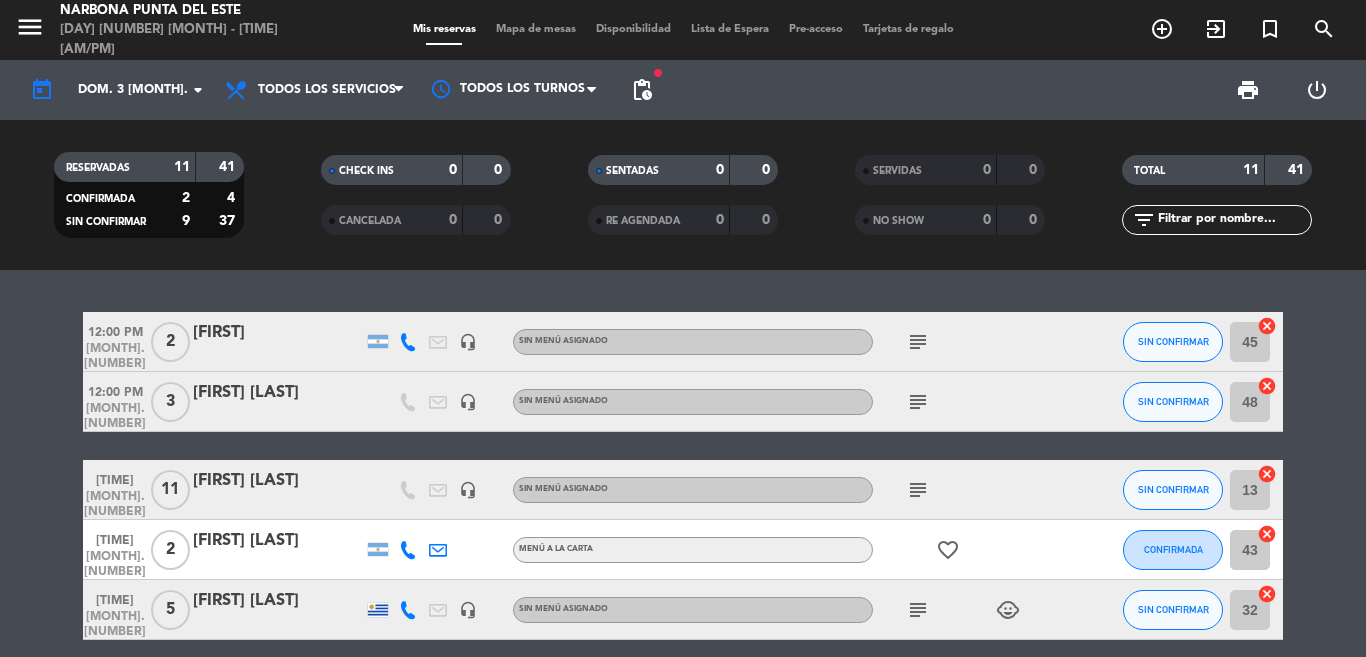 click on "[TIME] [MONTH] [NUMBER] [NUMBER] [FIRST] [LAST] [TEXT] [TEXT] [TEXT] [NUMBER] [TEXT] [TIME] [MONTH] [NUMBER] [NUMBER] [FIRST] [LAST] [TEXT] [TEXT] [TEXT] [NUMBER] [TEXT] [TIME] [MONTH] [NUMBER] [NUMBER] [FIRST] [LAST] [TEXT] [TEXT] [TEXT] [NUMBER] [TEXT] [TIME] [MONTH] [NUMBER] [NUMBER] [FIRST] [LAST] [TEXT] [TEXT] [TEXT] [NUMBER] [TEXT] [TIME] [MONTH] [NUMBER] [NUMBER] [FIRST] [LAST] [TEXT] [TEXT] [TEXT] [NUMBER] [TEXT] [TIME] [MONTH] [NUMBER] [NUMBER] [FIRST] [LAST] [TEXT] [TEXT] [TEXT] [NUMBER] [TEXT] [TIME] [MONTH] [NUMBER] [NUMBER] [FIRST] [LAST] [TEXT] [TEXT] [TEXT] [NUMBER] [TEXT] [TIME] [MONTH] [NUMBER] [NUMBER] [FIRST] [LAST] [TEXT] [TEXT] [TEXT] [NUMBER] [TEXT] [TIME] [MONTH] [NUMBER] [NUMBER] [FIRST] [LAST] [TEXT] [TEXT] [TEXT] [NUMBER] [TEXT]" 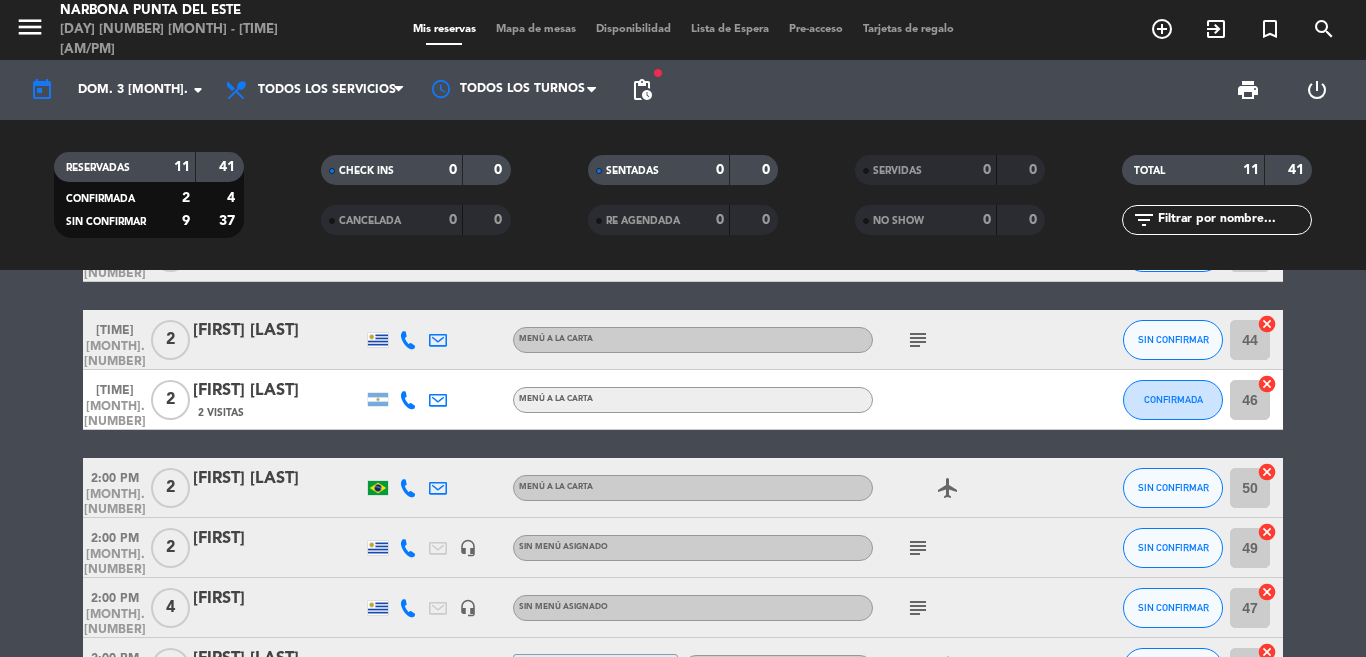 scroll, scrollTop: 374, scrollLeft: 0, axis: vertical 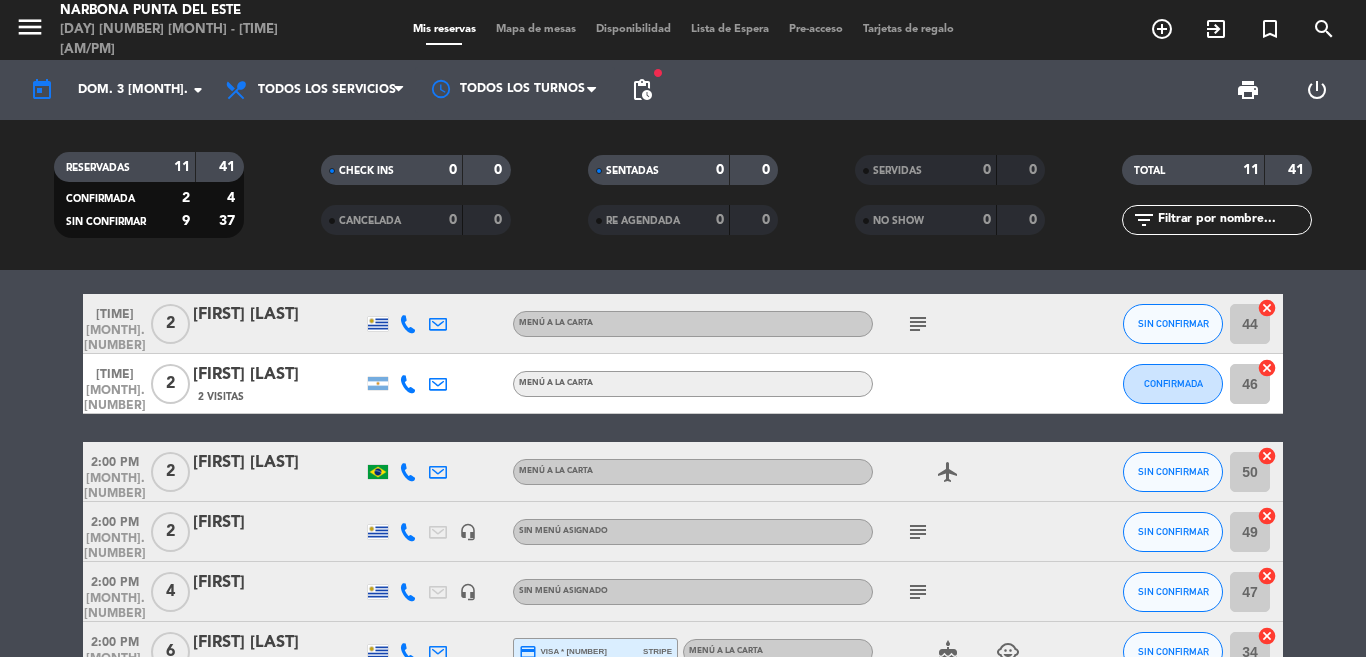 drag, startPoint x: 46, startPoint y: 363, endPoint x: 20, endPoint y: 363, distance: 26 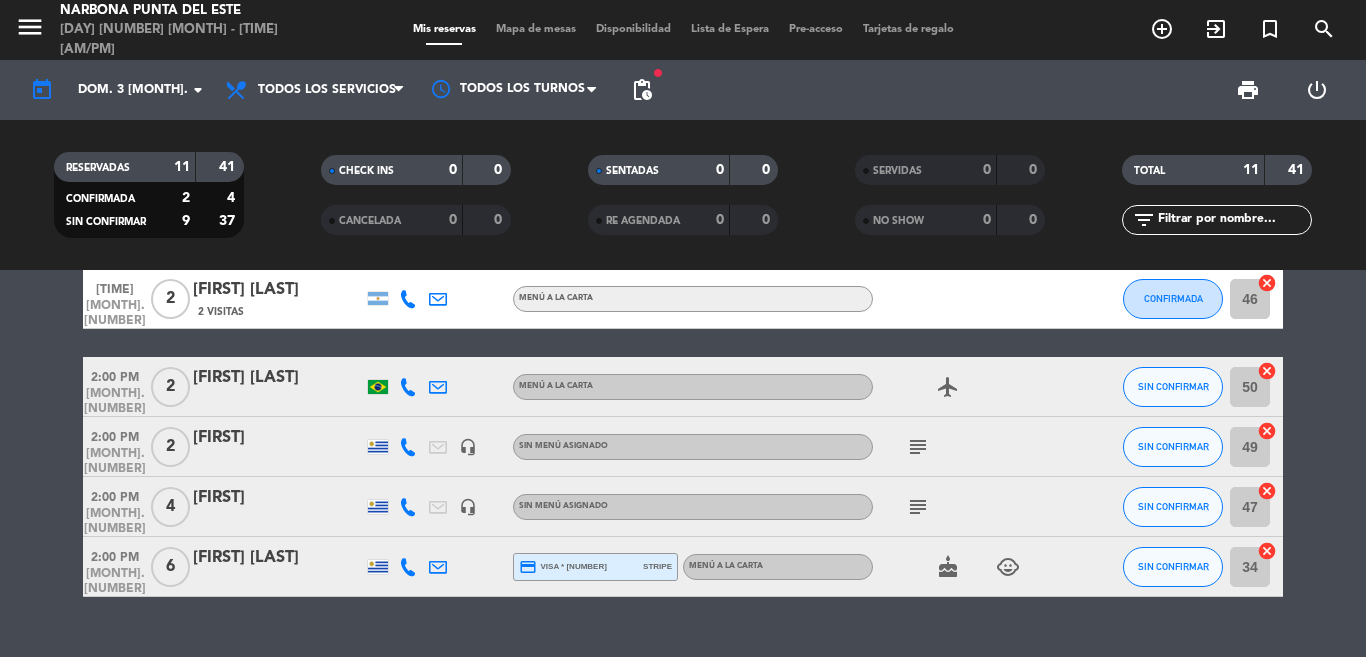 scroll, scrollTop: 499, scrollLeft: 0, axis: vertical 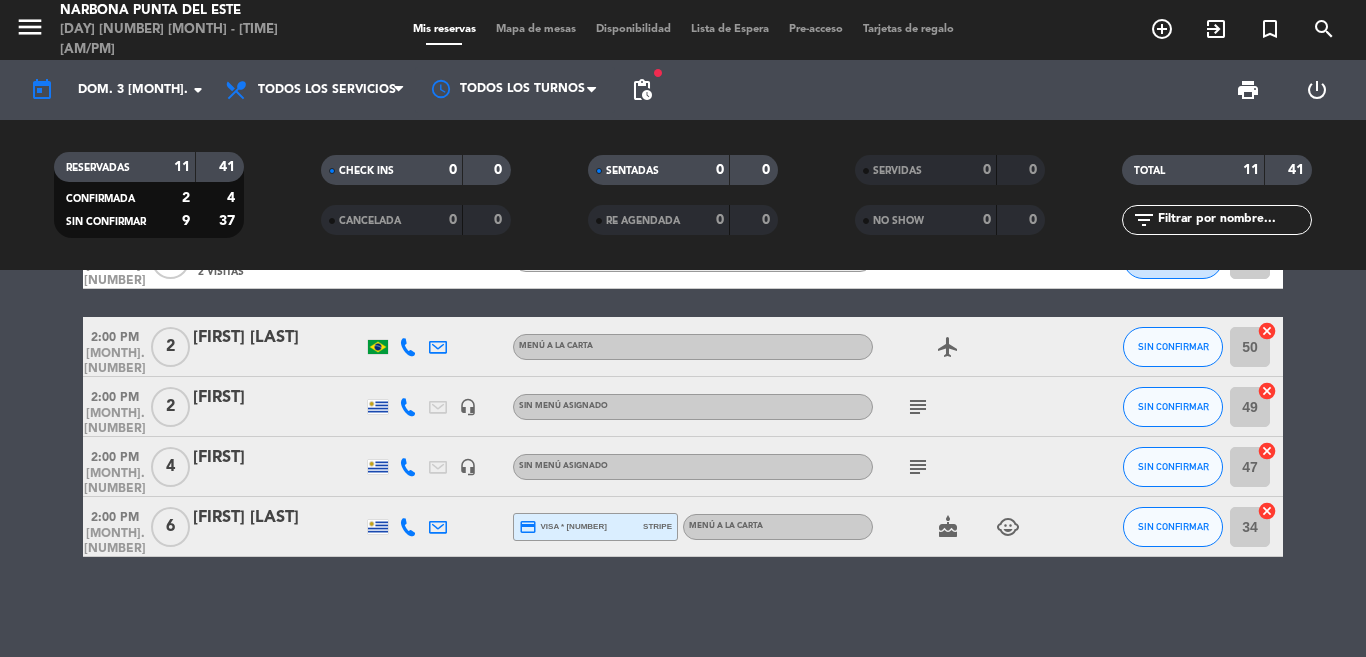 click on "cake" 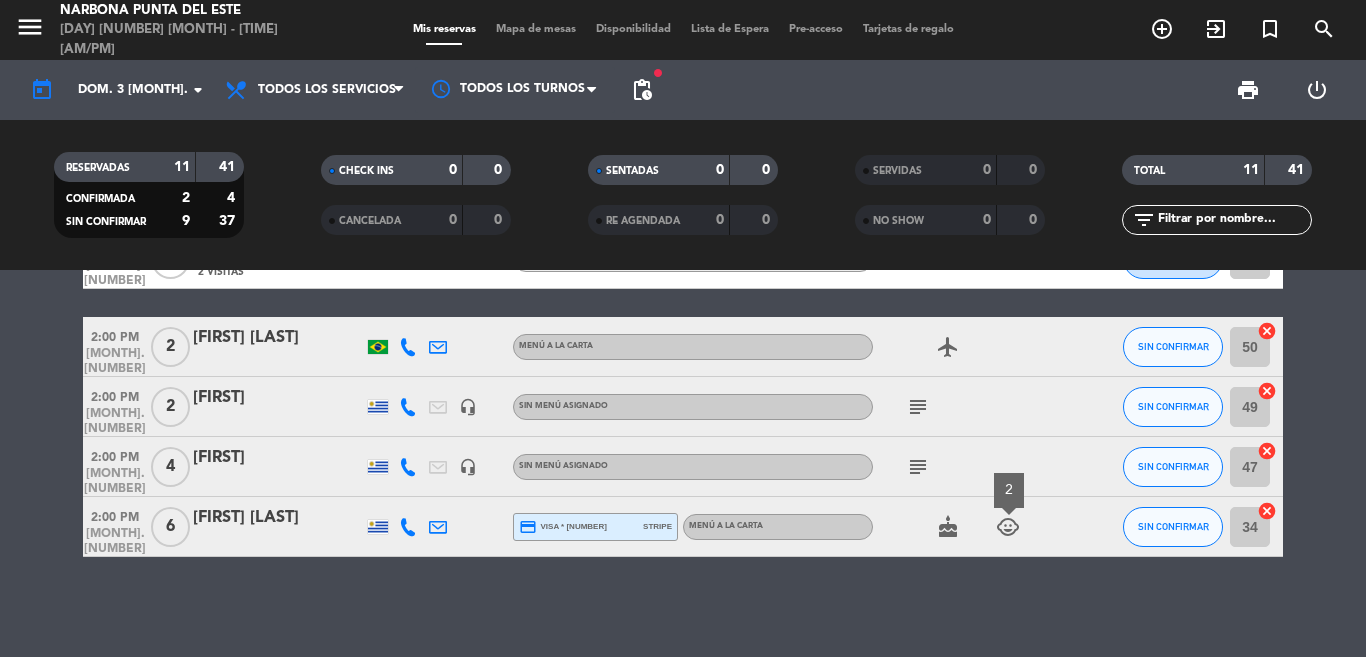 click on "cake" 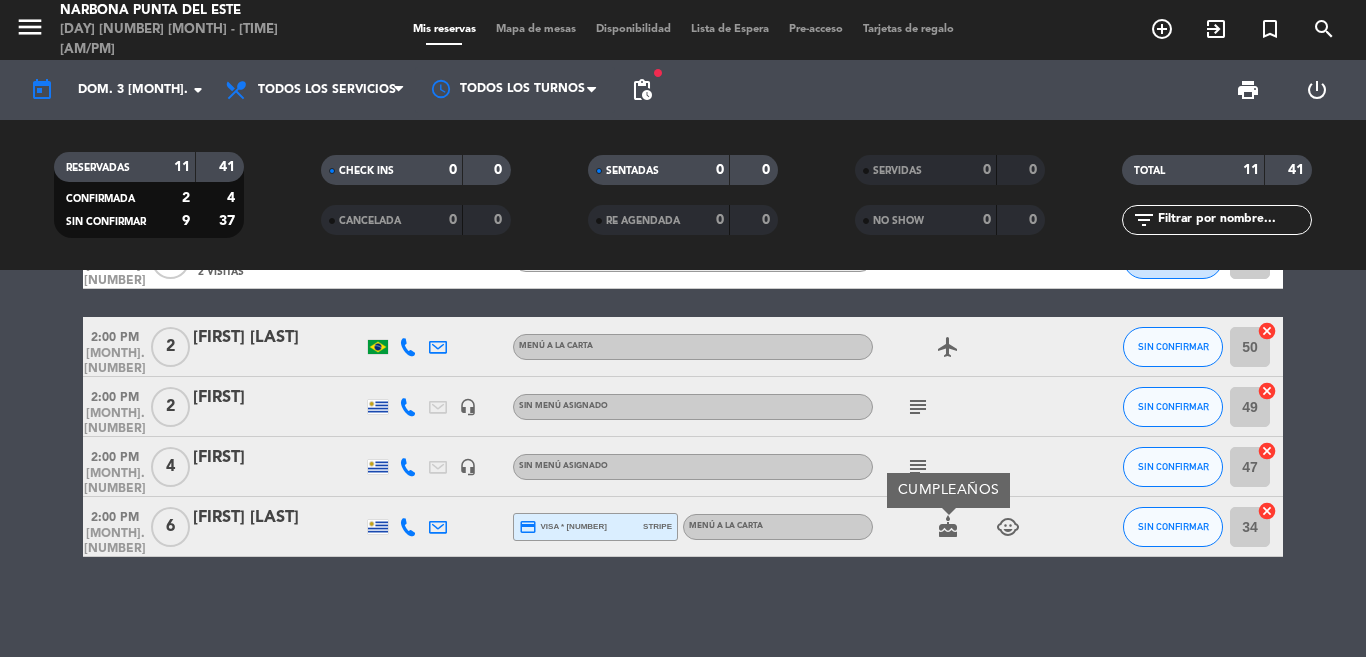 drag, startPoint x: 272, startPoint y: 575, endPoint x: 322, endPoint y: 565, distance: 50.990196 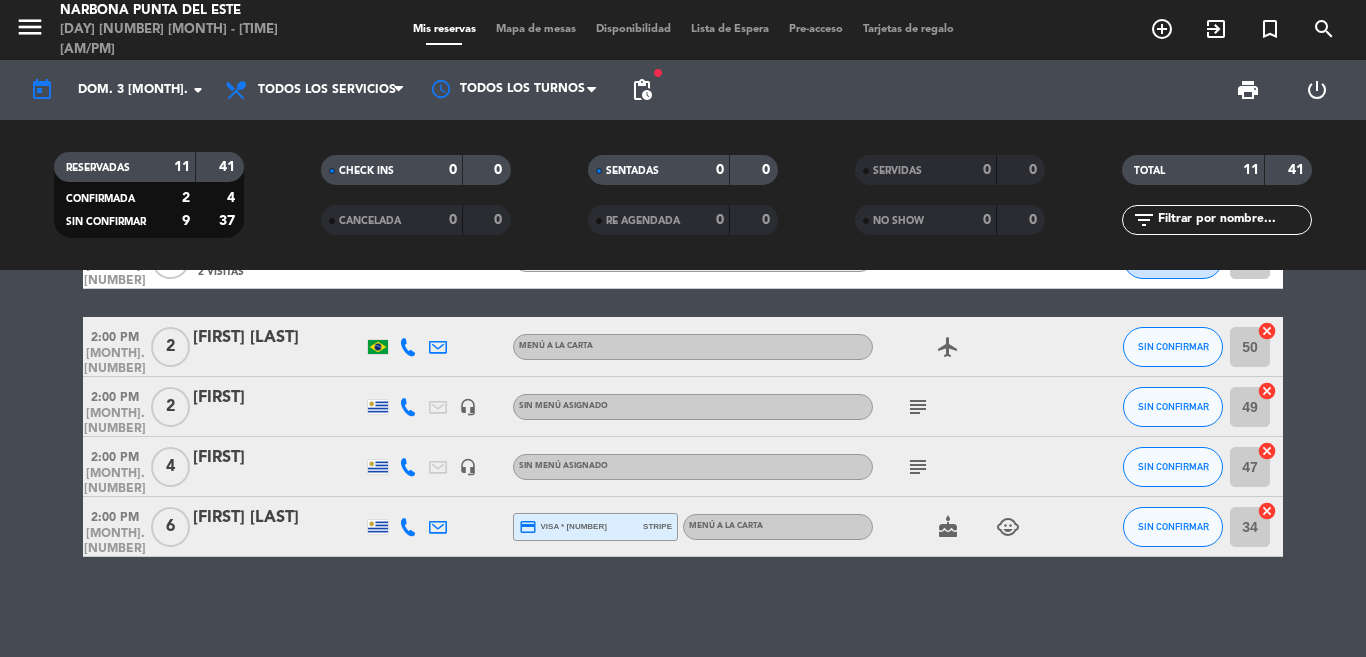 click on "subject" 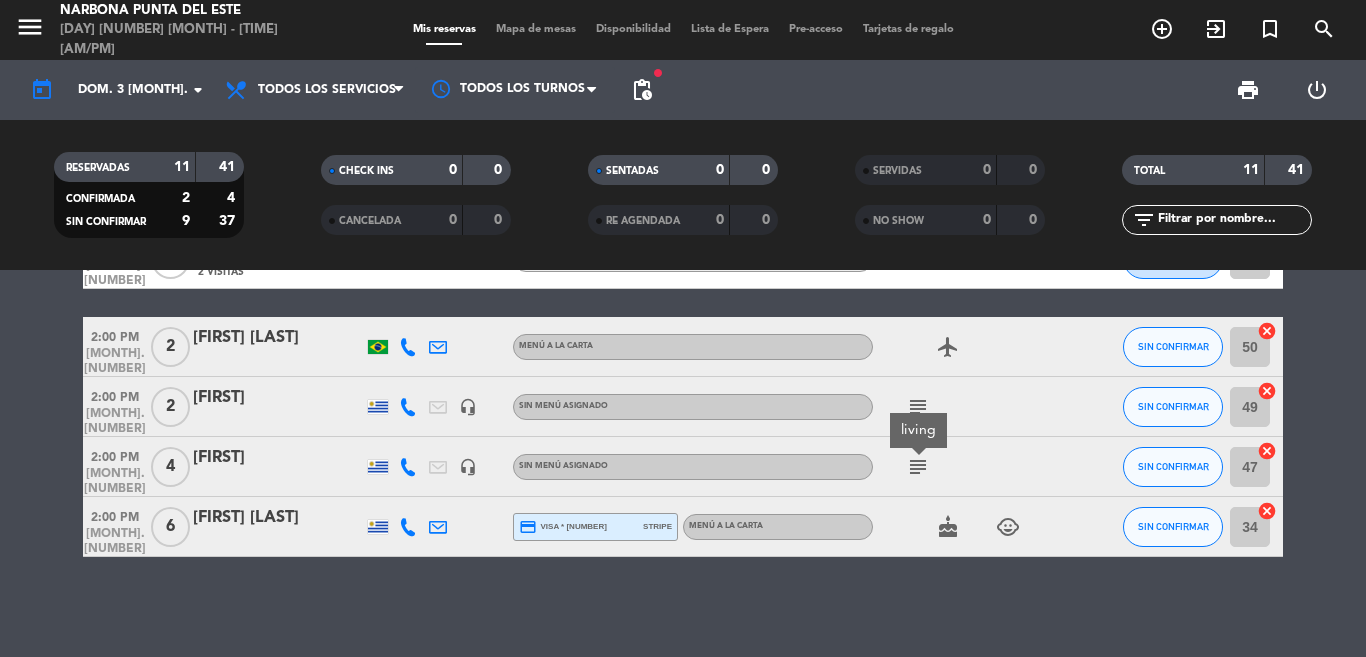 click on "subject" 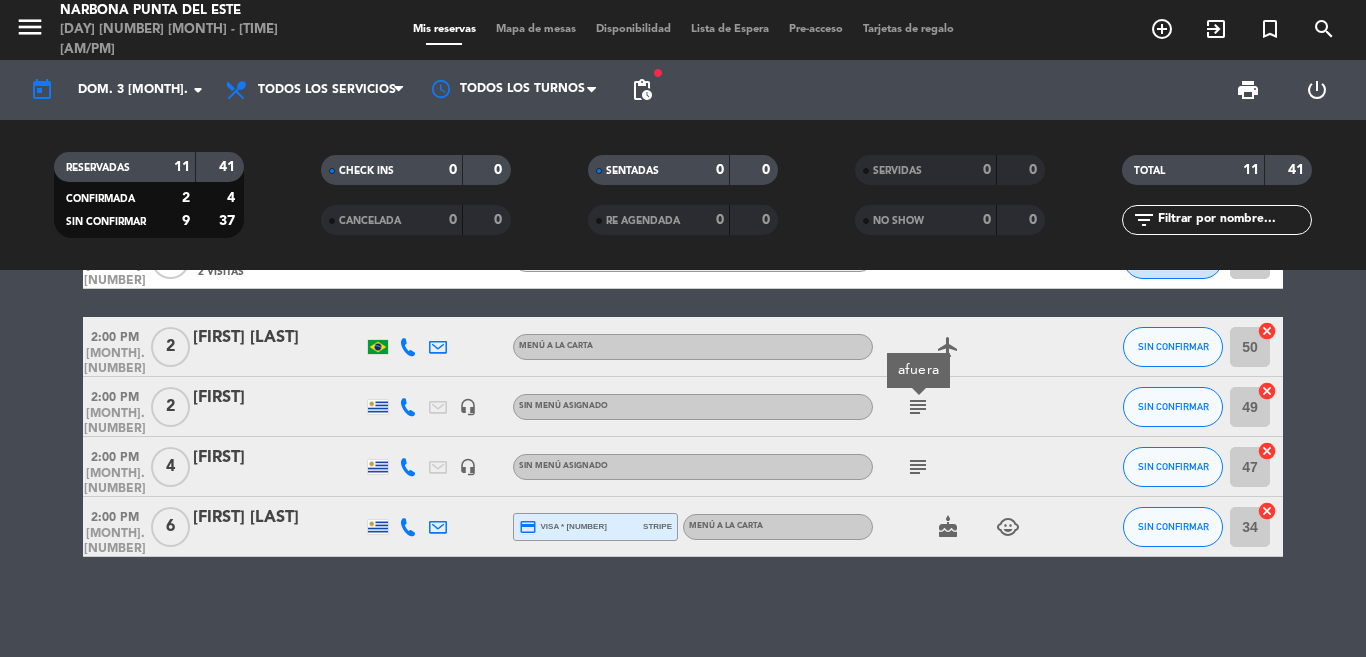 click on "12:00 PM   ago. 3   2   [FIRST]   headset_mic  Sin menú asignado  subject  SIN CONFIRMAR 45  cancel   12:00 PM   ago. 3   3   [FIRST] [LAST]   headset_mic  Sin menú asignado  subject  SIN CONFIRMAR 48  cancel   1:00 PM   ago. 3   11   [FIRST] [LAST]   headset_mic  Sin menú asignado  subject  SIN CONFIRMAR 13  cancel   1:00 PM   ago. 3   2   [FIRST] [LAST]   MENÚ A LA CARTA  favorite_border  CONFIRMADA 43  cancel   1:00 PM   ago. 3   5   [FIRST] [LAST]   headset_mic  Sin menú asignado  subject   child_care  SIN CONFIRMAR 32  cancel   1:30 PM   ago. 3   2   [FIRST] [LAST]   MENÚ A LA CARTA  subject  SIN CONFIRMAR 44  cancel   1:30 PM   ago. 3   2   [FIRST] [LAST]   2 Visitas   MENÚ A LA CARTA CONFIRMADA 46  cancel   2:00 PM   ago. 3   2   [FIRST] [LAST]   MENÚ A LA CARTA  airplanemode_active  SIN CONFIRMAR 50  cancel   2:00 PM   ago. 3   2   [FIRST]   headset_mic  Sin menú asignado  subject  afuera SIN CONFIRMAR 49  cancel   2:00 PM   ago. 3   4   [FIRST]   headset_mic  Sin menú asignado  subject  47  6" 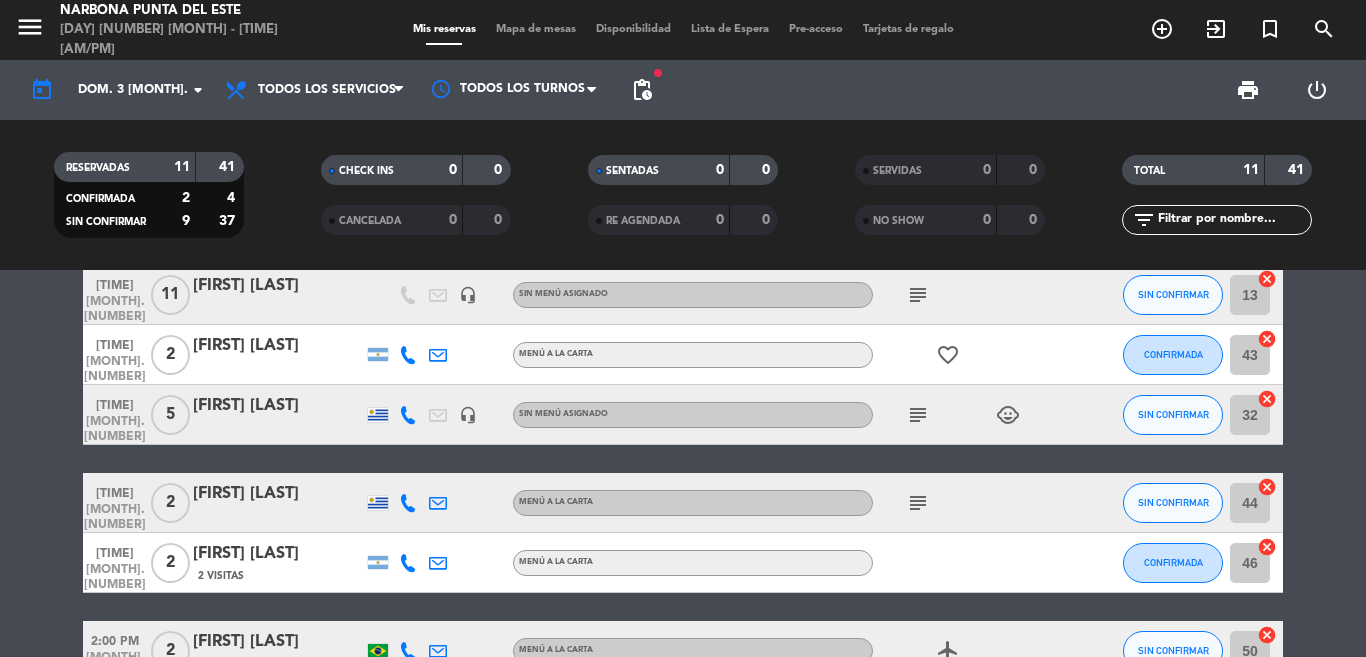 scroll, scrollTop: 163, scrollLeft: 0, axis: vertical 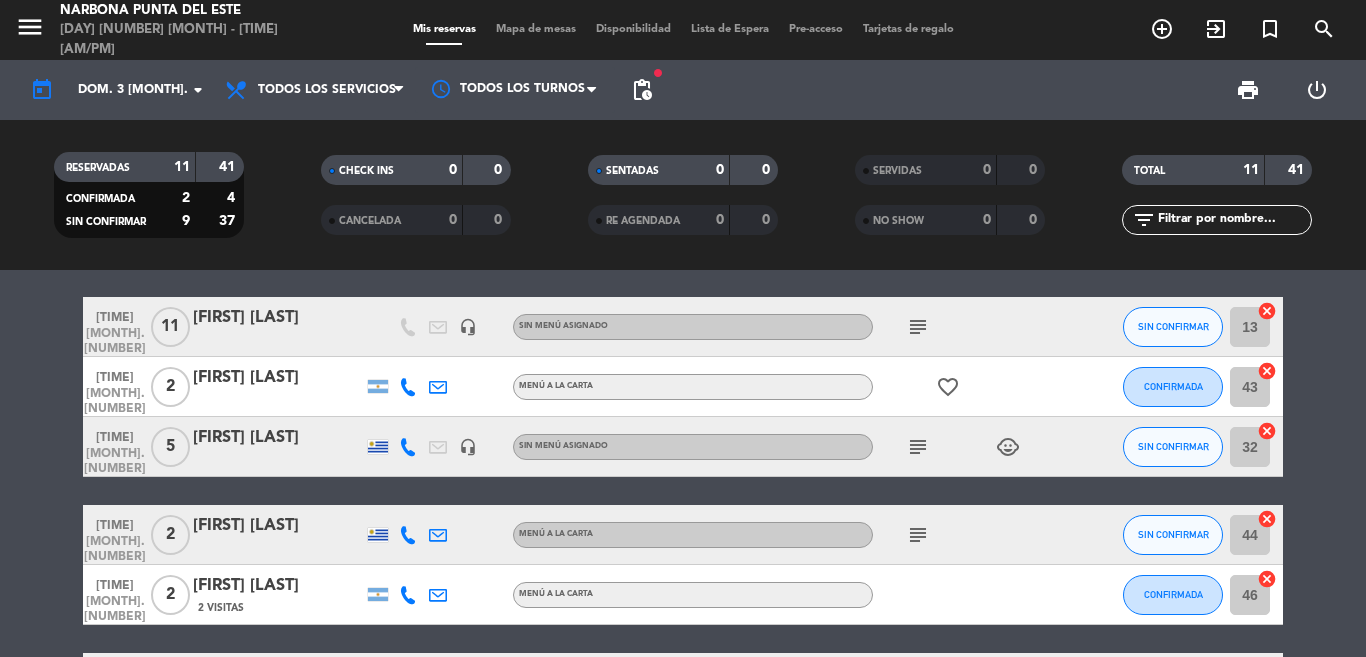 click on "subject" 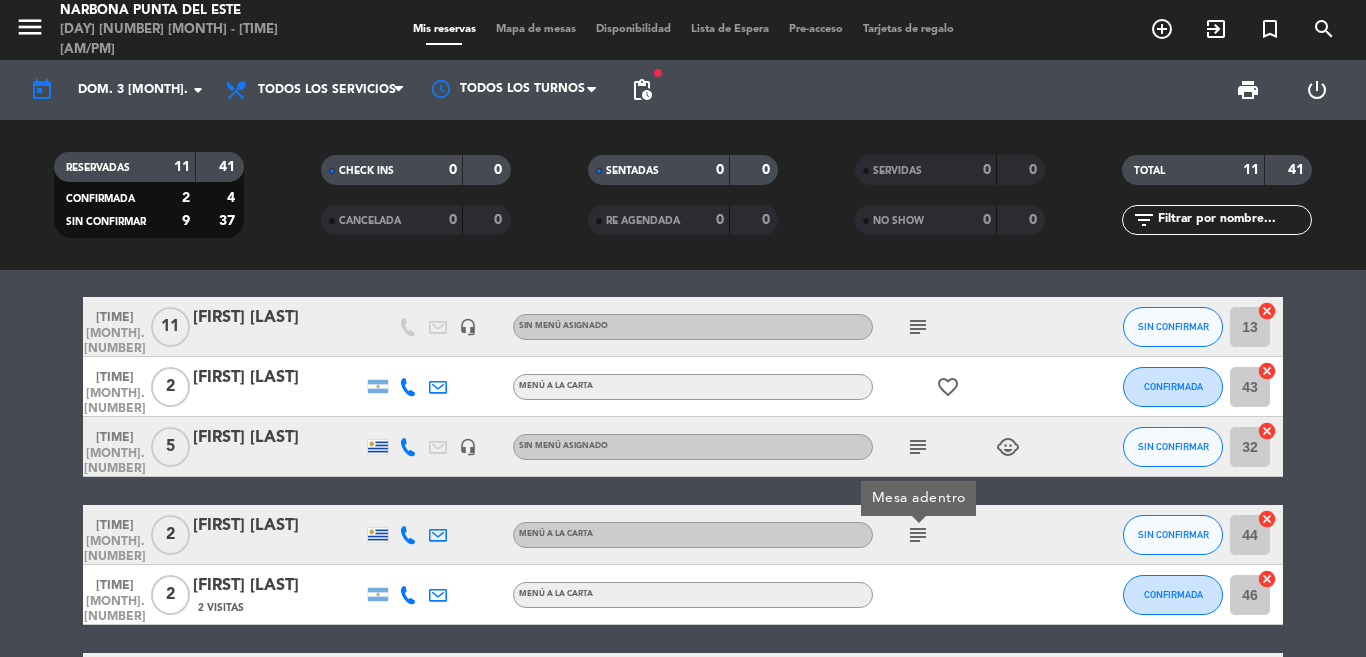 click on "[TIME] [MONTH] [NUMBER] [NUMBER] [FIRST] [LAST] [MENU] [SUBJECT] [CONFIRMATION] [NUMBER] [CANCEL] [TIME] [MONTH] [NUMBER] [NUMBER] [FIRST] [LAST] [MENU] [SUBJECT] [CONFIRMATION] [NUMBER] [CANCEL] [TIME] [MONTH] [NUMBER] [NUMBER] [FIRST] [LAST] [MENU] [SUBJECT] [CONFIRMATION] [NUMBER] [CANCEL] [TIME] [MONTH] [NUMBER] [NUMBER] [FIRST] [LAST] [MENU] [SUBJECT] [CONFIRMATION] [NUMBER] [CANCEL] [TIME] [MONTH] [NUMBER] [NUMBER] [FIRST] [LAST] [MENU] [SUBJECT] [CHILD_CARE] [CONFIRMATION] [NUMBER] [CANCEL] [TIME] [MONTH] [NUMBER] [NUMBER] [FIRST] [LAST] [MENU] [SUBJECT] [CONFIRMATION] [NUMBER] [CANCEL] [TIME] [MONTH] [NUMBER] [NUMBER] [FIRST] [LAST] [VISITS] [MENU] [SUBJECT] [CONFIRMATION] [NUMBER] [CANCEL] [TIME] [MONTH] [NUMBER] [NUMBER] [FIRST] [LAST] [MENU] [AIRPLANE] [CONFIRMATION] [NUMBER] [CANCEL] [TIME] [MONTH] [NUMBER] [NUMBER] [FIRST] [MENU] [SUBJECT] [CONFIRMATION] [NUMBER]" 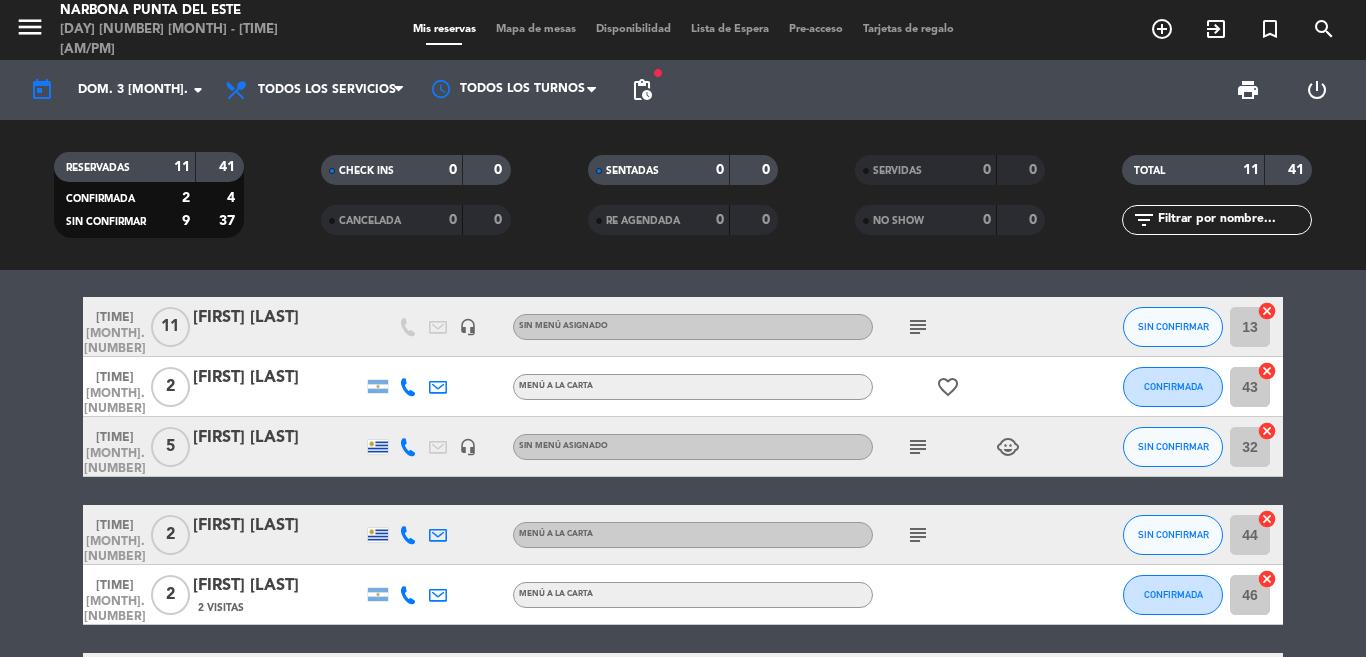 click on "subject" 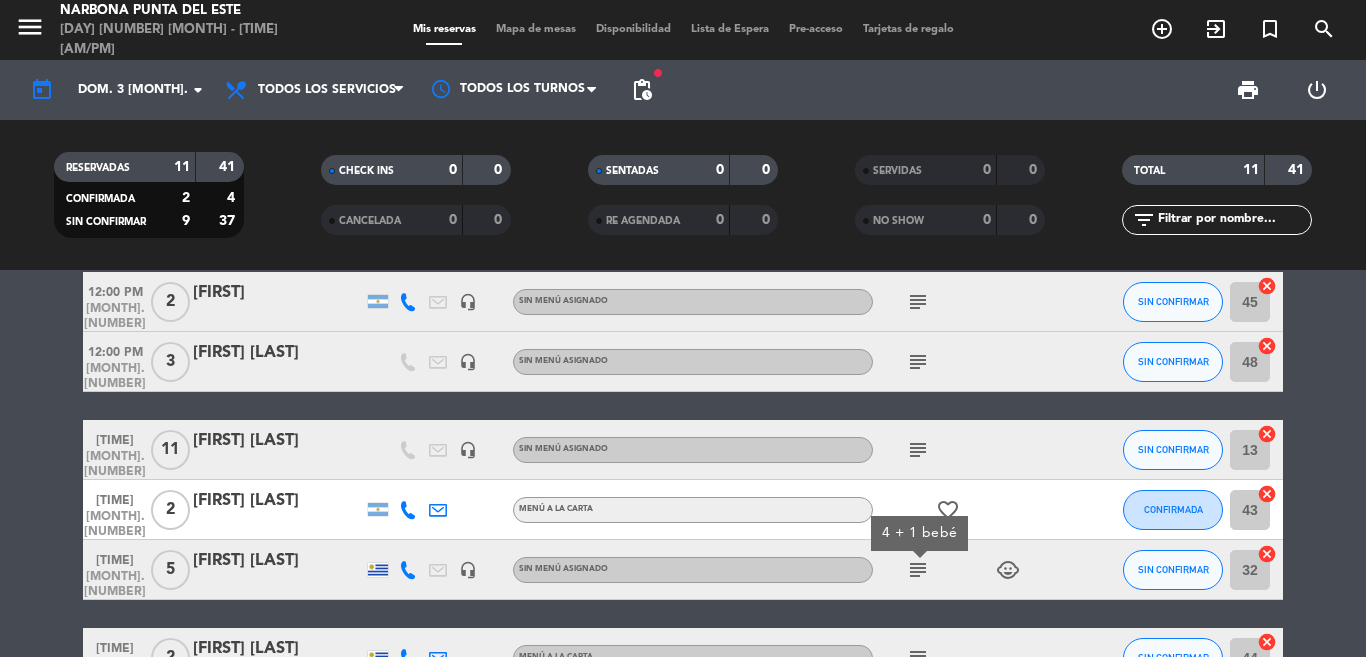 scroll, scrollTop: 0, scrollLeft: 0, axis: both 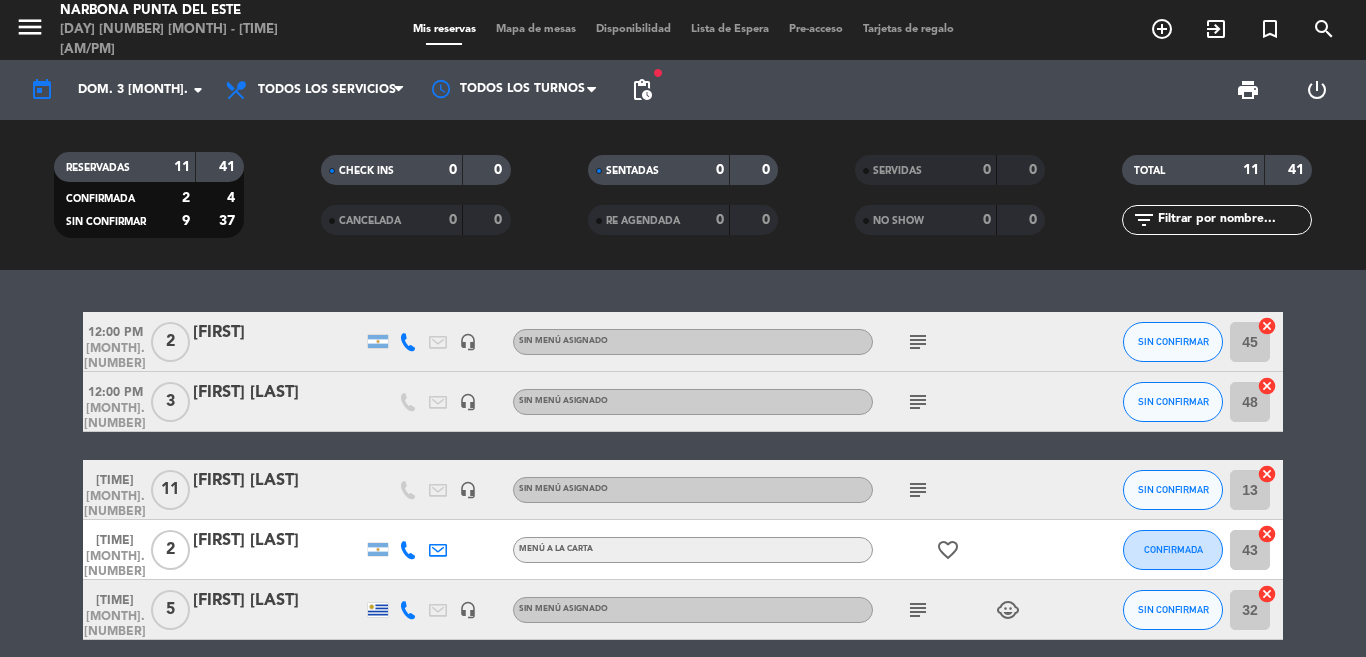 click on "subject" 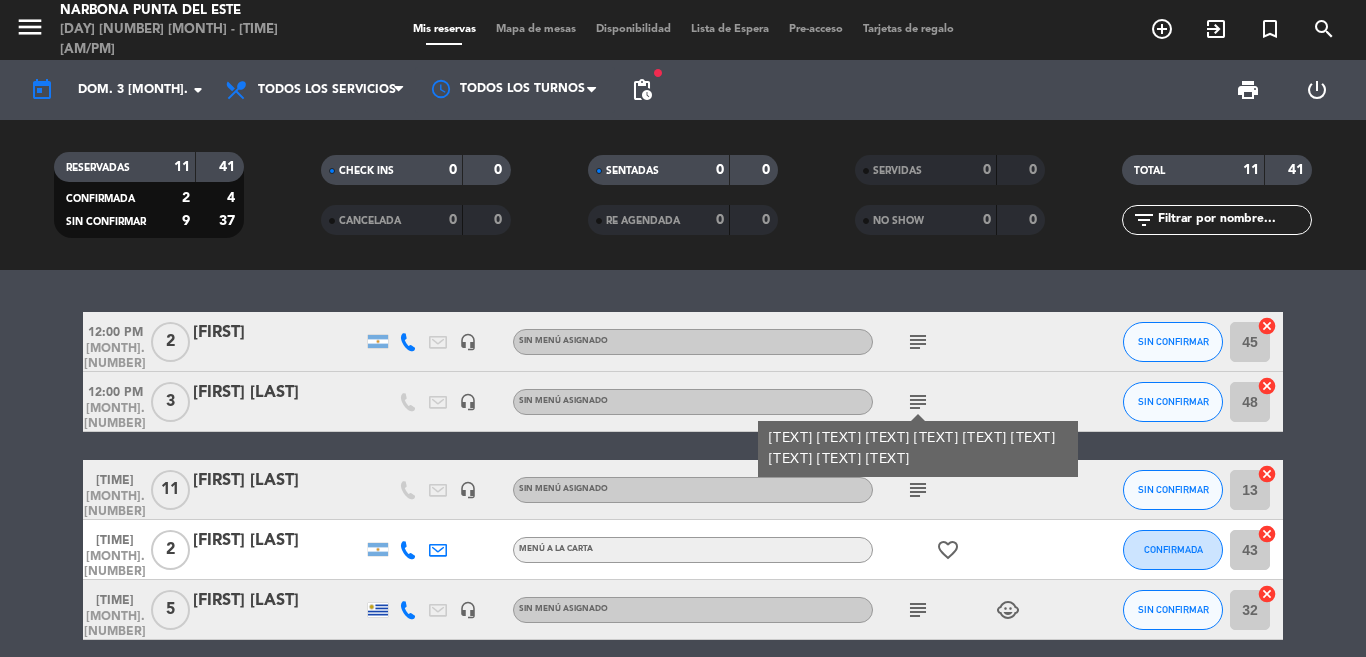 click on "subject" 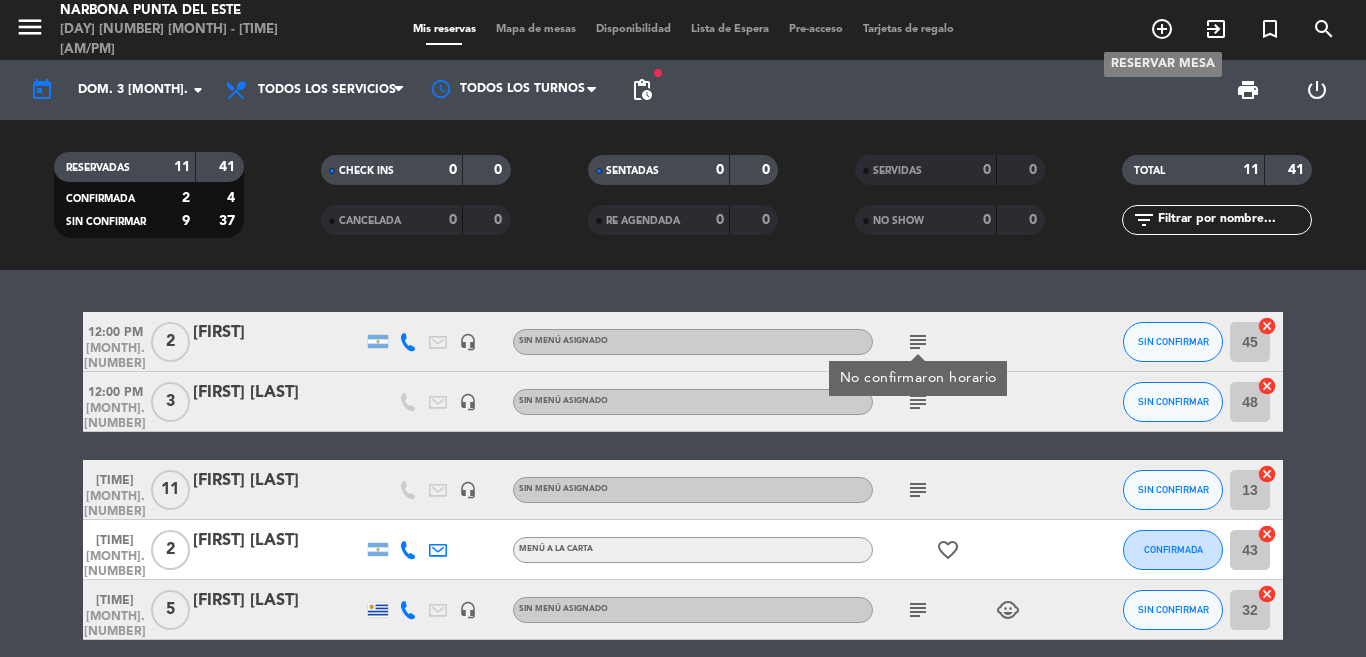 click on "add_circle_outline" at bounding box center (1162, 29) 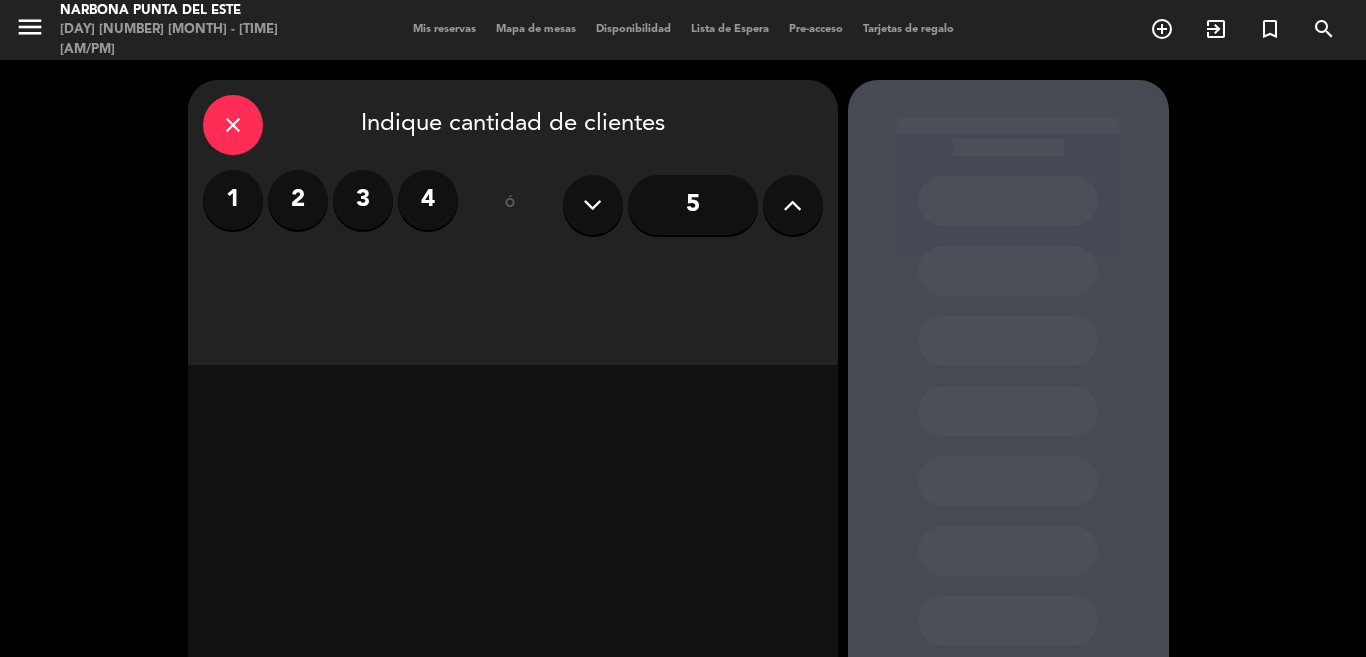 click on "4" at bounding box center [428, 200] 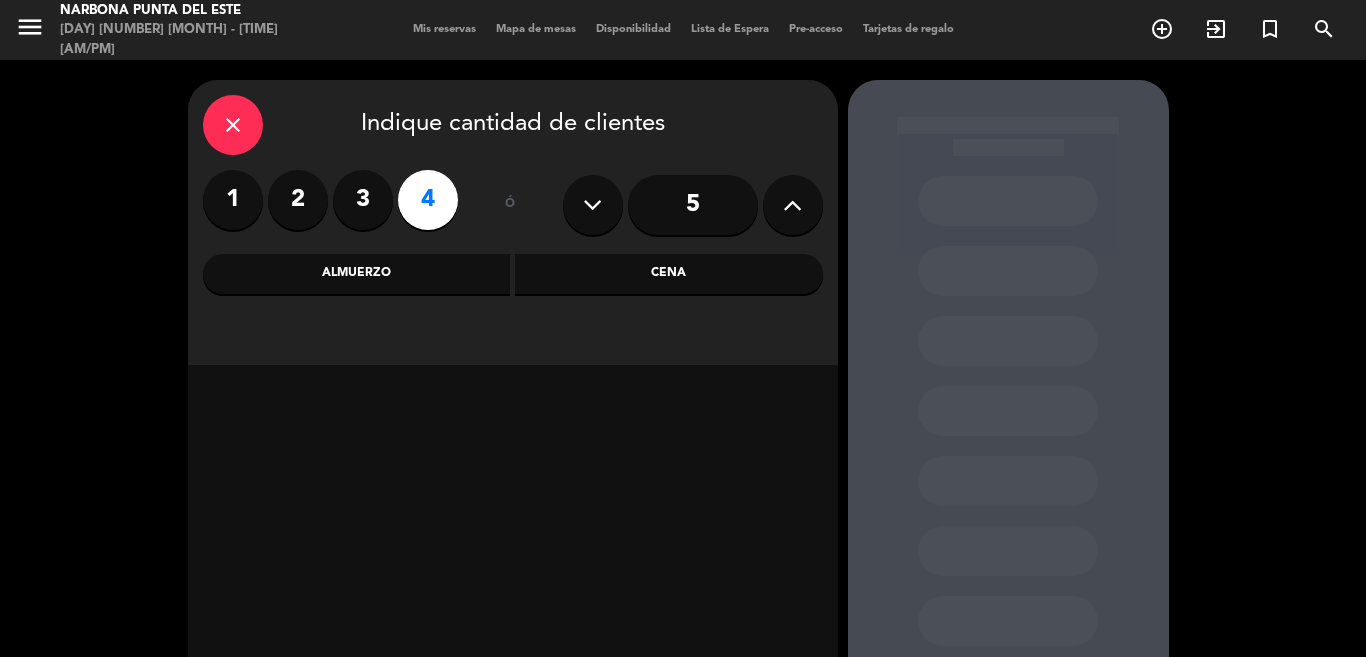 click on "Almuerzo" at bounding box center [357, 274] 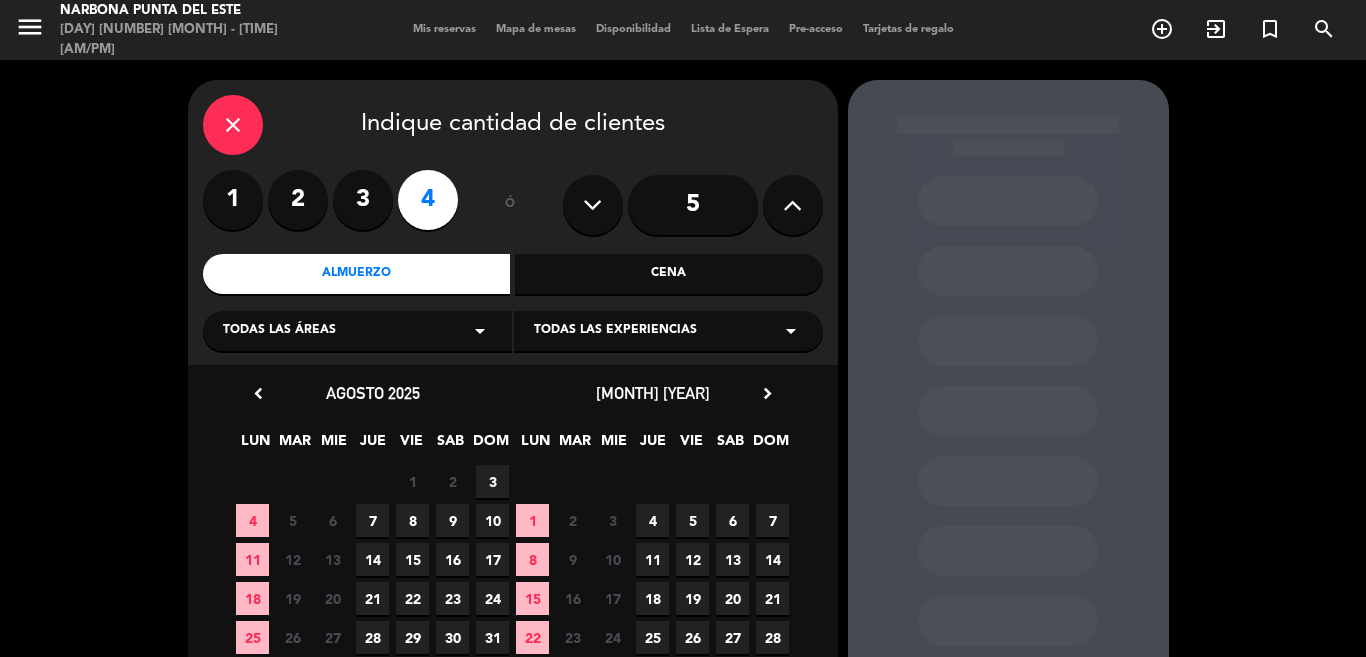 click on "3" at bounding box center (492, 481) 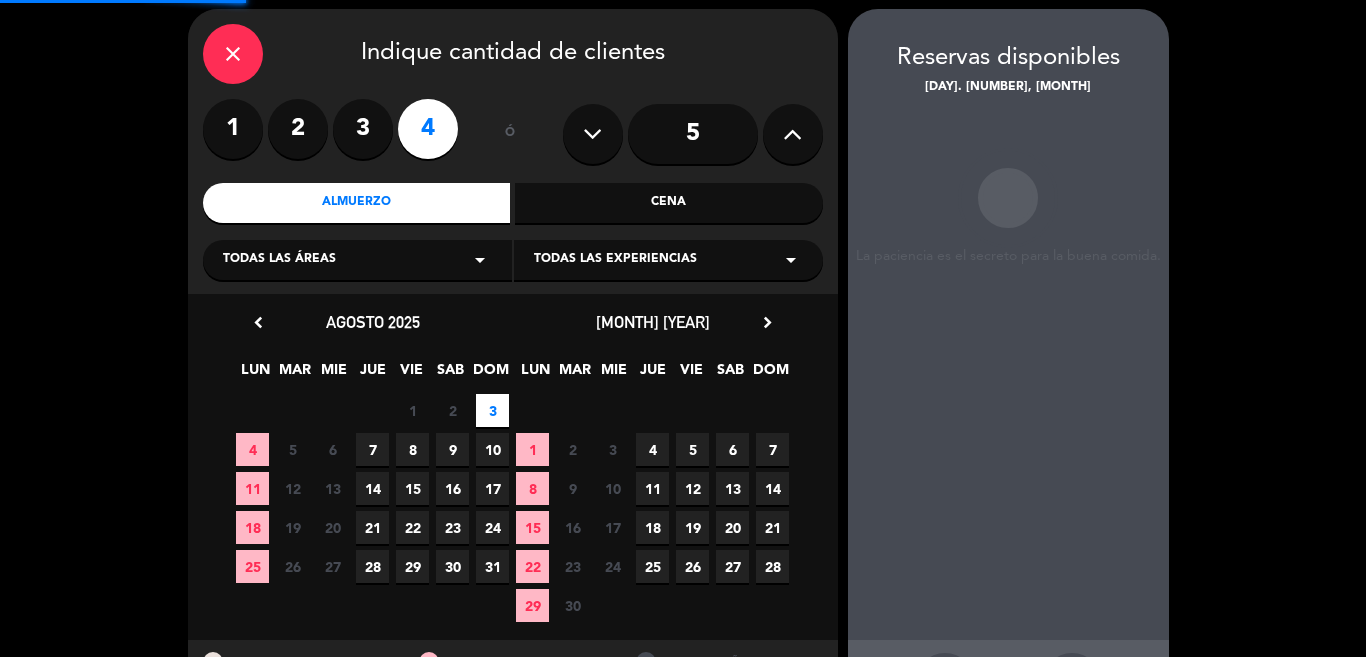 scroll, scrollTop: 80, scrollLeft: 0, axis: vertical 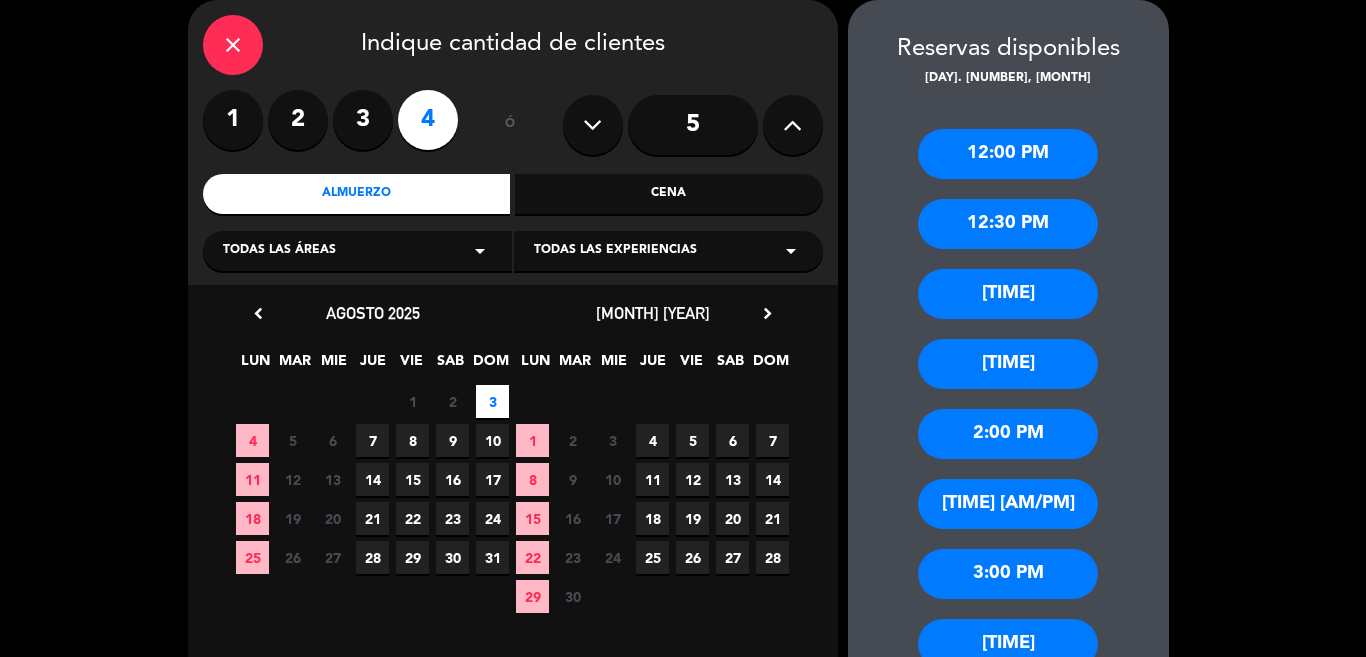 click on "[TIME]" at bounding box center [1008, 294] 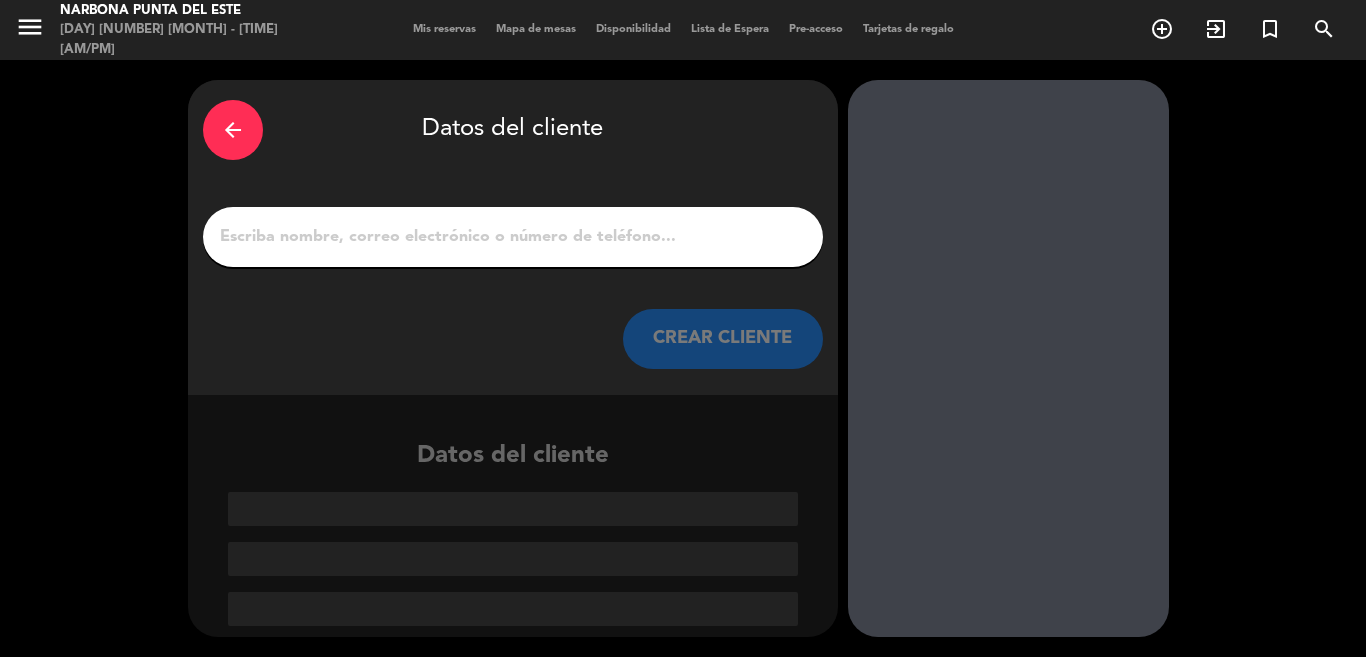 scroll, scrollTop: 0, scrollLeft: 0, axis: both 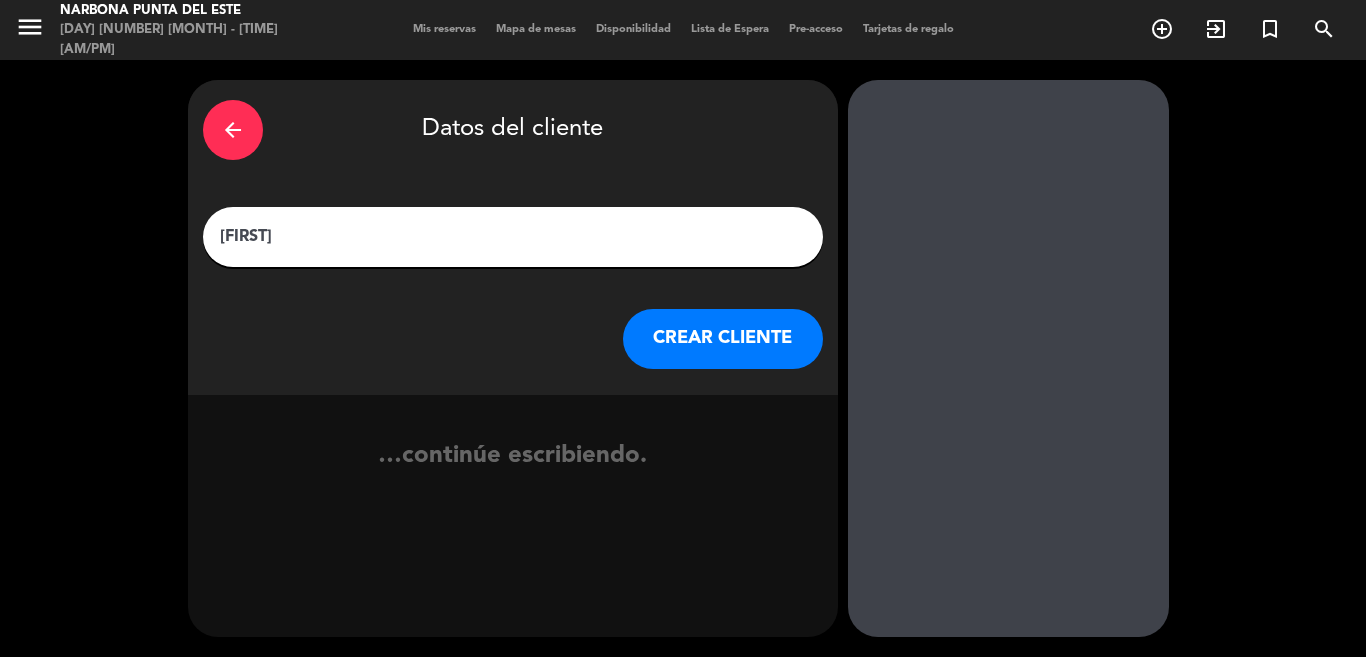 type on "[FIRST]" 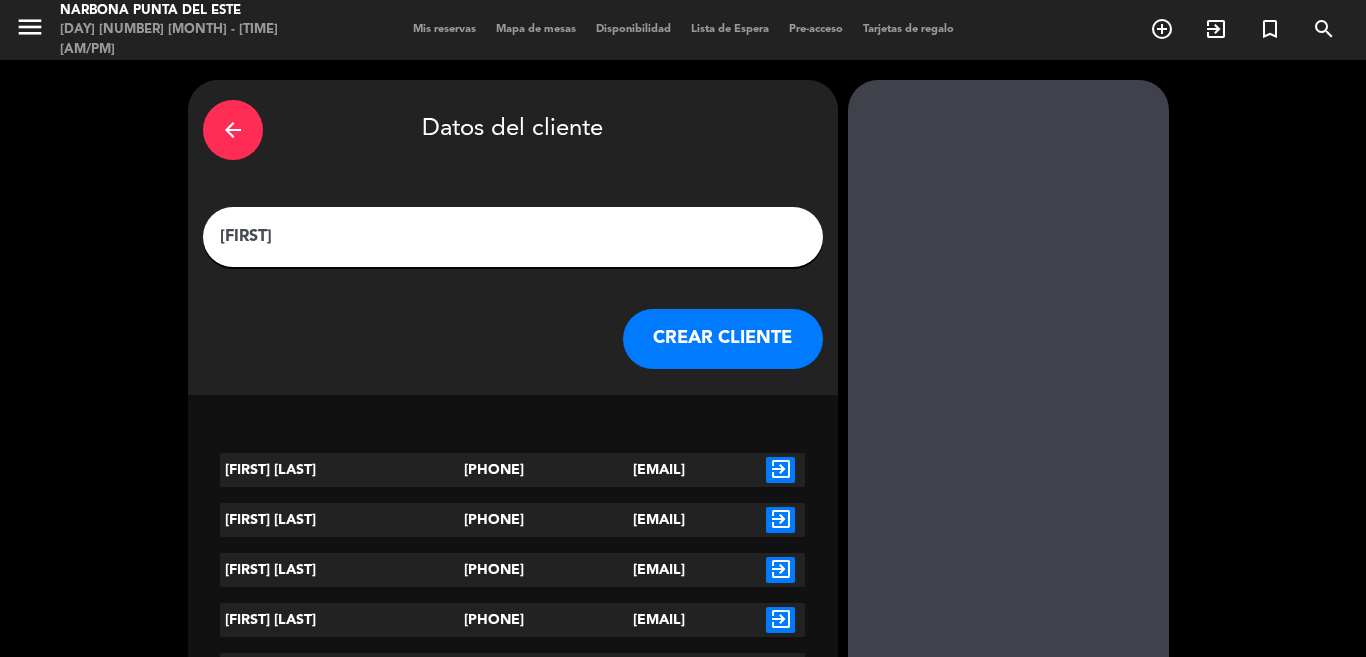 click on "CREAR CLIENTE" at bounding box center [723, 339] 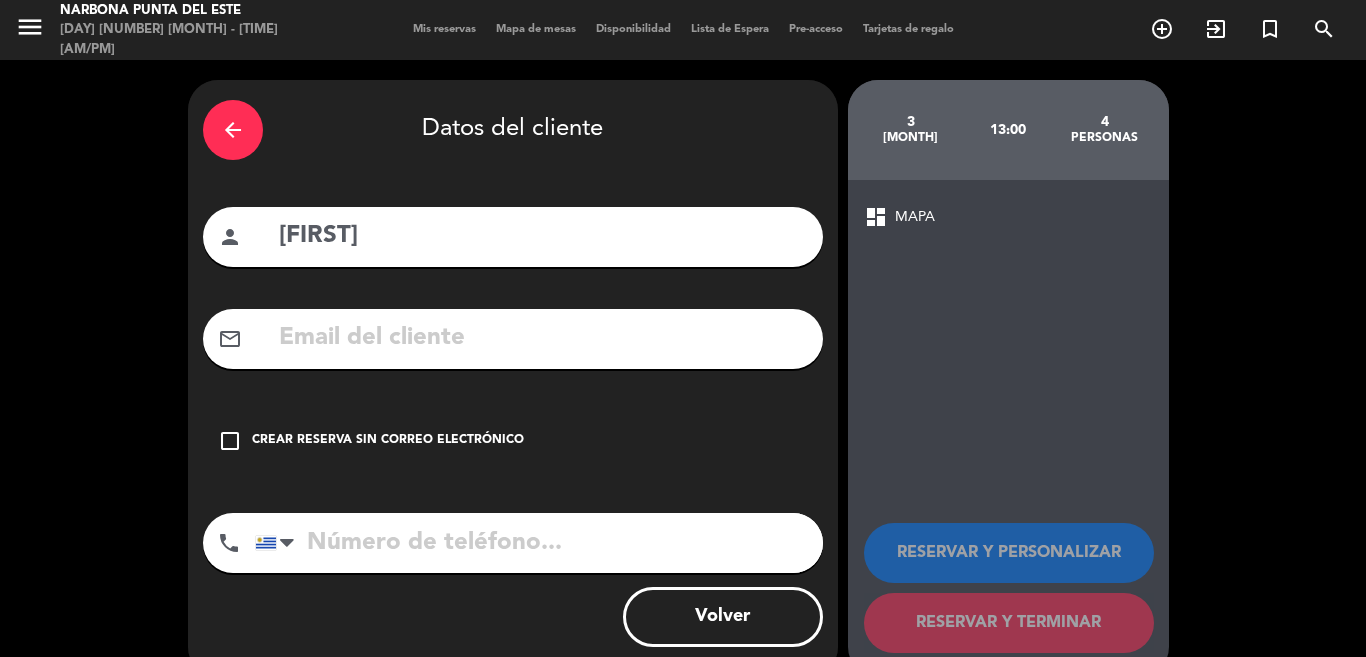 click on "Crear reserva sin correo electrónico" at bounding box center [388, 441] 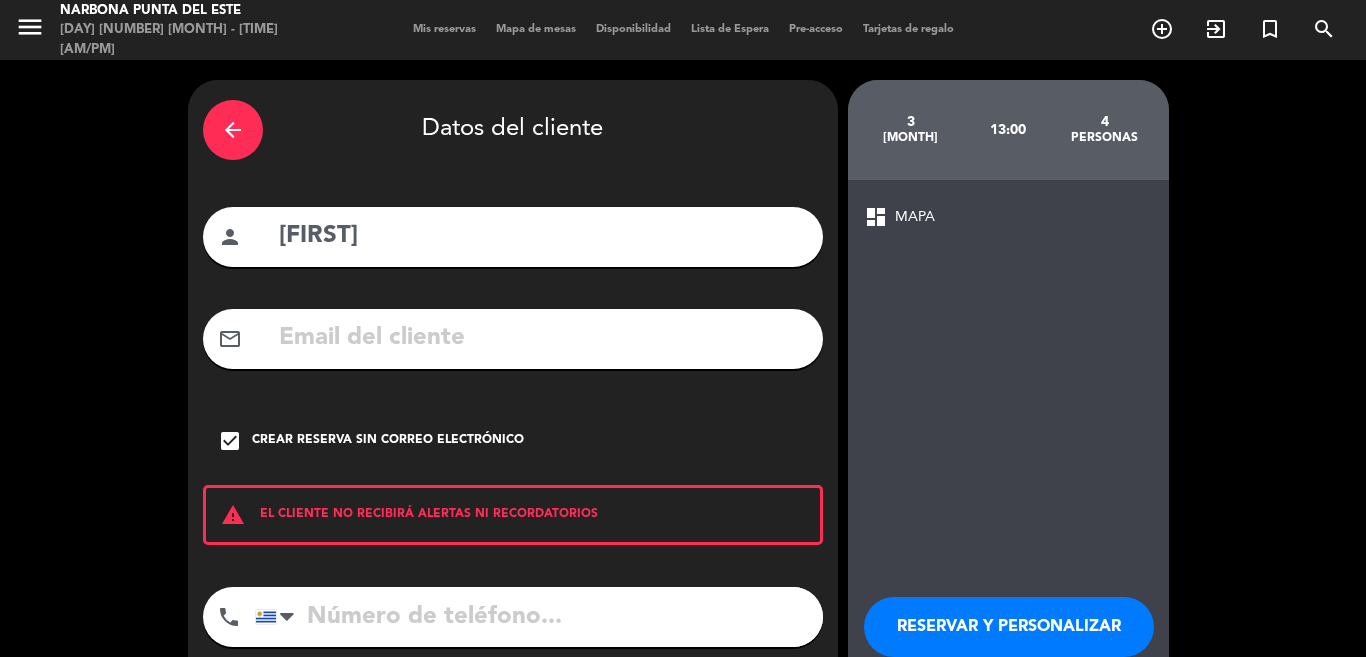 click at bounding box center (539, 617) 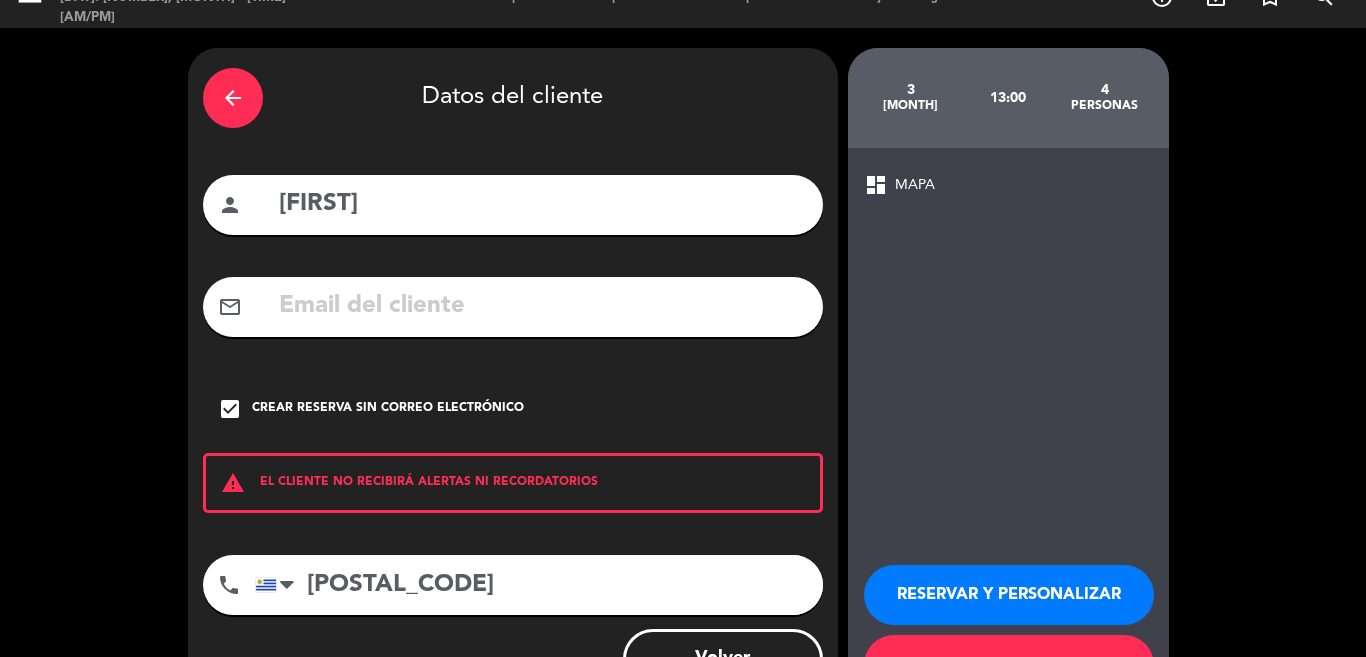 scroll, scrollTop: 114, scrollLeft: 0, axis: vertical 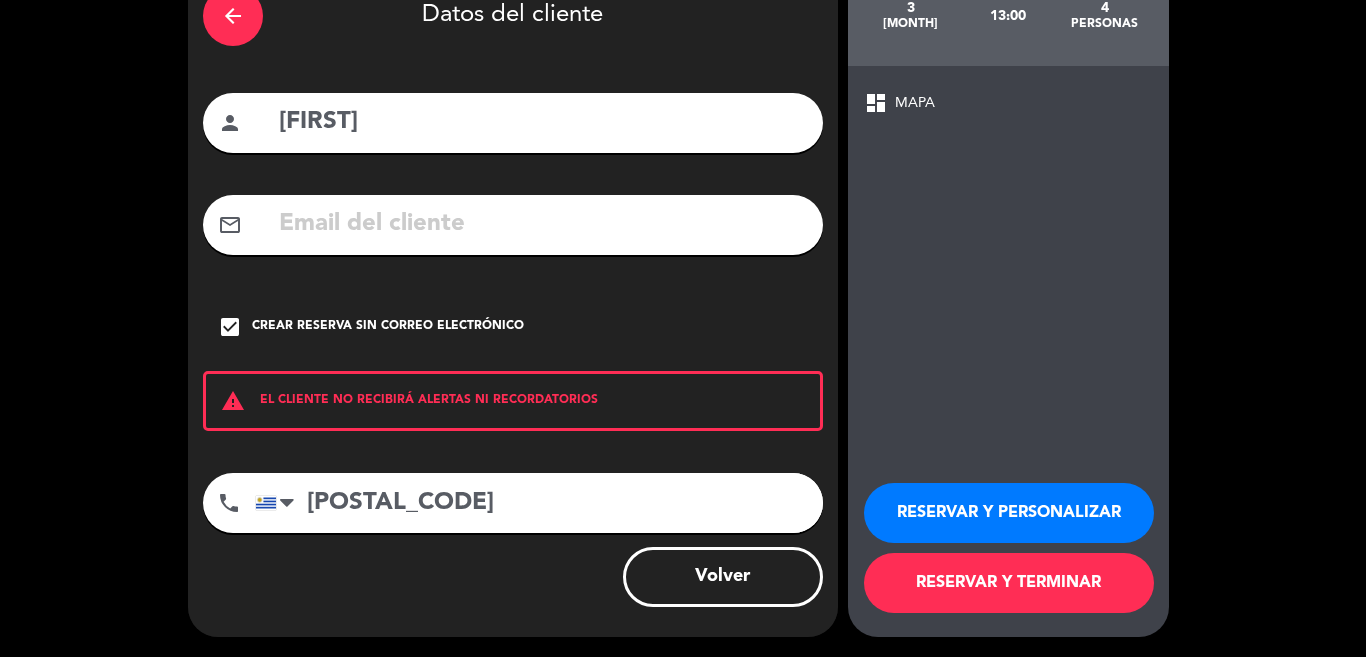 type on "[POSTAL_CODE]" 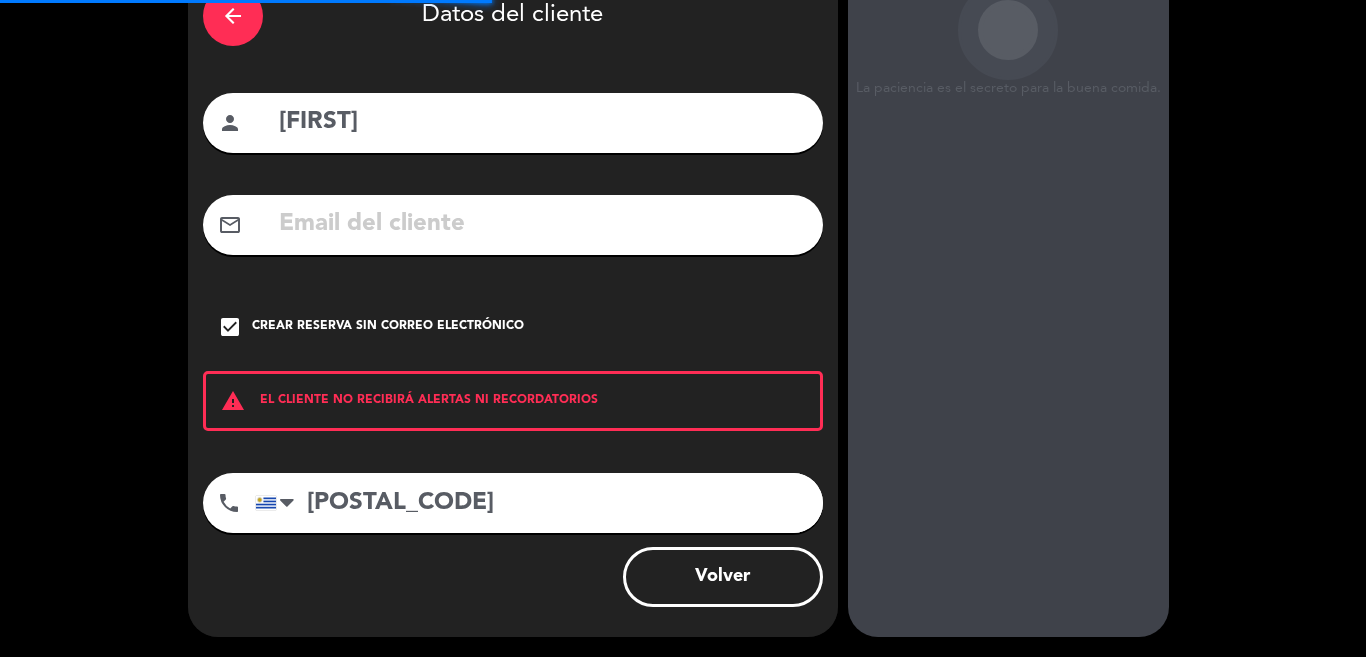 scroll, scrollTop: 0, scrollLeft: 0, axis: both 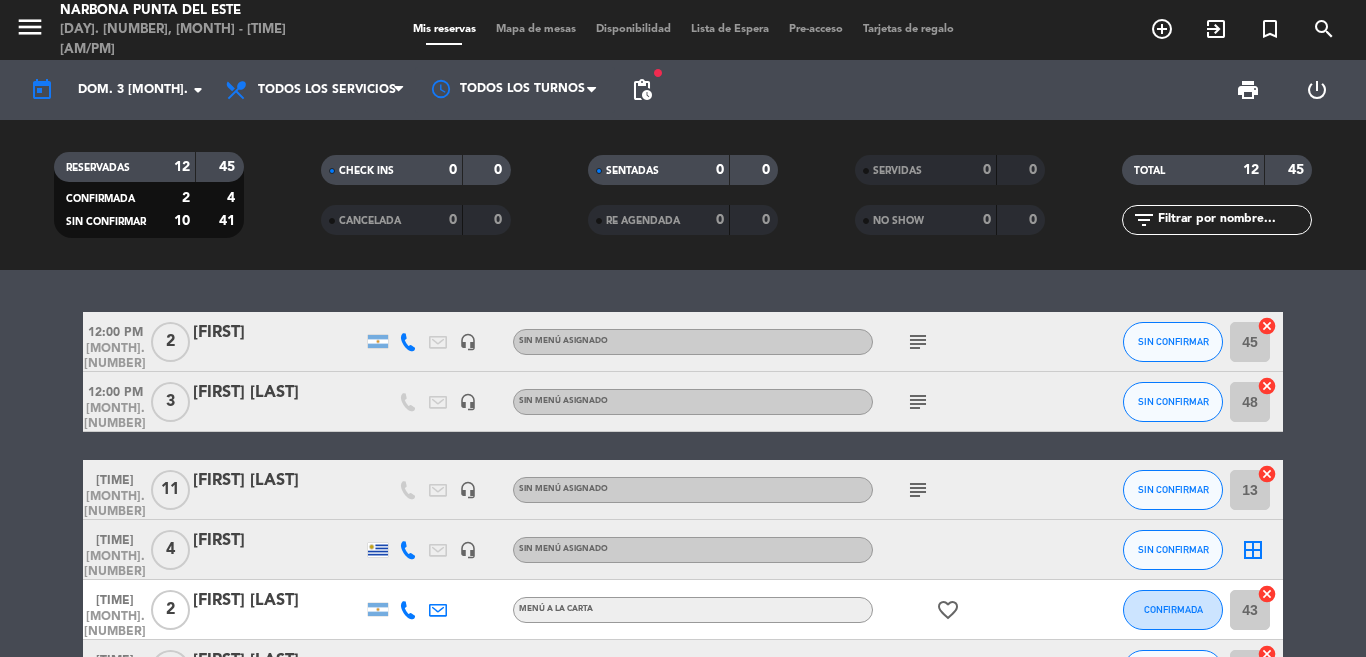 click on "[TIME] [AM/PM]   [MONTH]. [NUMBER]   [NUMBER]   [FIRST]   headset_mic  Sin menú asignado  subject  SIN CONFIRMAR [NUMBER]  cancel   [TIME] [AM/PM]   [MONTH]. [NUMBER]   [NUMBER]   [FIRST] [LAST]   headset_mic  Sin menú asignado  subject  SIN CONFIRMAR [NUMBER]  cancel   [TIME] [AM/PM]   [MONTH]. [NUMBER]   [NUMBER]   [FIRST] [LAST]   headset_mic  Sin menú asignado  subject  SIN CONFIRMAR [NUMBER]  cancel   [TIME] [AM/PM]   [MONTH]. [NUMBER]   [NUMBER]   [FIRST]   headset_mic  Sin menú asignado SIN CONFIRMAR  border_all   [TIME] [AM/PM]   [MONTH]. [NUMBER]   [NUMBER]   [FIRST] [LAST]   MENÚ A LA CARTA  favorite_border  CONFIRMADA [NUMBER]  cancel   [TIME] [AM/PM]   [MONTH]. [NUMBER]   [NUMBER]   [FIRST] [LAST]   headset_mic  Sin menú asignado  subject   child_care  SIN CONFIRMAR [NUMBER]  cancel   [TIME] [AM/PM]   [MONTH]. [NUMBER]   [NUMBER]   [FIRST] [LAST]   MENÚ A LA CARTA  subject  SIN CONFIRMAR [NUMBER]  cancel   [TIME] [AM/PM]   [MONTH]. [NUMBER]   [NUMBER]   [FIRST] [LAST]   2 Visitas   MENÚ A LA CARTA CONFIRMADA [NUMBER]  cancel   [TIME] [AM/PM]   [MONTH]. [NUMBER]   [NUMBER]   [FIRST] [LAST]   MENÚ A LA CARTA  airplanemode_active  SIN CONFIRMAR [NUMBER]  cancel   [TIME] [AM/PM]   [MONTH]. [NUMBER]   [NUMBER]   [FIRST]   headset_mic  Sin menú asignado  subject  SIN CONFIRMAR [NUMBER]  [NUMBER]  [NUMBER]" 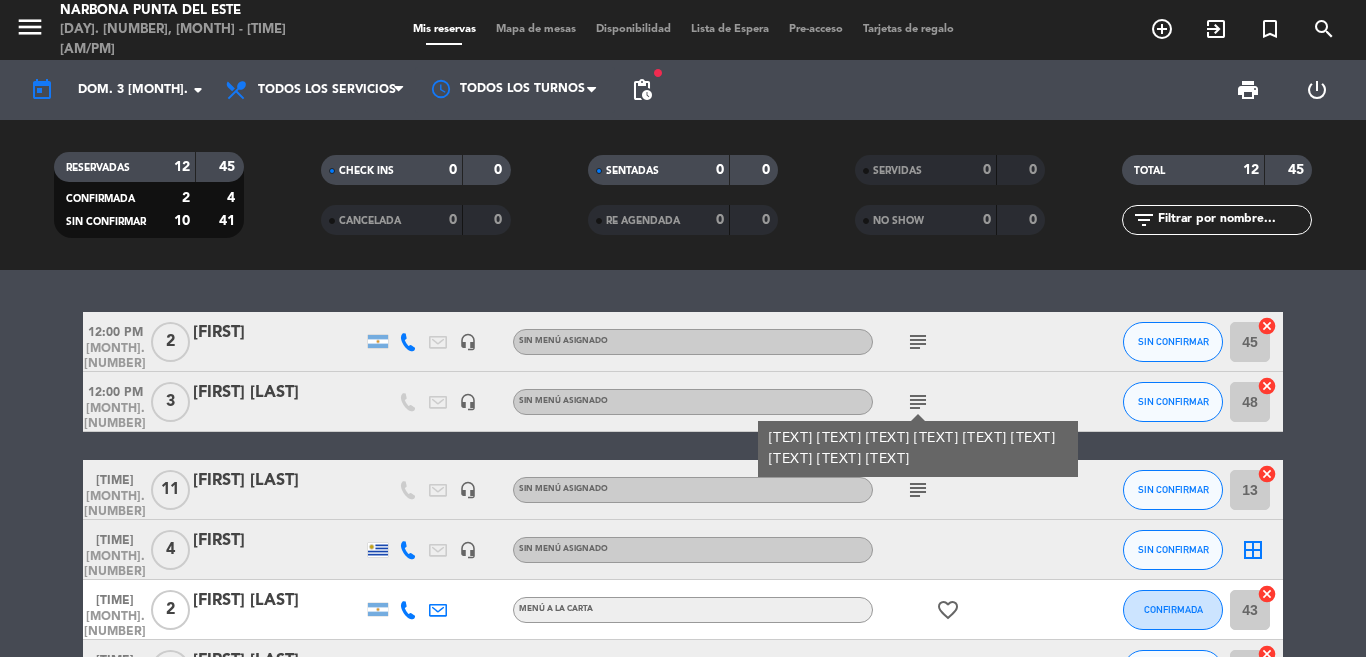 click on "12:00 PM   ago. 3   2   [FIRST]   headset_mic  Sin menú asignado  subject  SIN CONFIRMAR 45  cancel   12:00 PM   ago. 3   3   [FIRST] [LAST]   headset_mic  Sin menú asignado  subject  Reserva pasada por Pepe. Cargar a publicidad con el 99% de descuento. SIN CONFIRMAR 48  cancel   1:00 PM   ago. 3   11   [FIRST] [LAST]   headset_mic  Sin menú asignado  subject  SIN CONFIRMAR 13  cancel   1:00 PM   ago. 3   2   [FIRST] [LAST]   headset_mic  Sin menú asignado SIN CONFIRMAR  border_all   1:00 PM   ago. 3   5   [FIRST] [LAST]   headset_mic  Sin menú asignado  subject   child_care  SIN CONFIRMAR 32  cancel   1:30 PM   ago. 3   2   [FIRST] [LAST]   MENÚ A LA CARTA  subject  SIN CONFIRMAR 44  cancel   1:30 PM   ago. 3   2   [FIRST] [LAST]   2 Visitas   MENÚ A LA CARTA CONFIRMADA 46  cancel   2:00 PM   ago. 3   2   [FIRST] [LAST]   MENÚ A LA CARTA  airplanemode_active  SIN CONFIRMAR 50  cancel   2:00 PM   ago. 3   2  49 42" 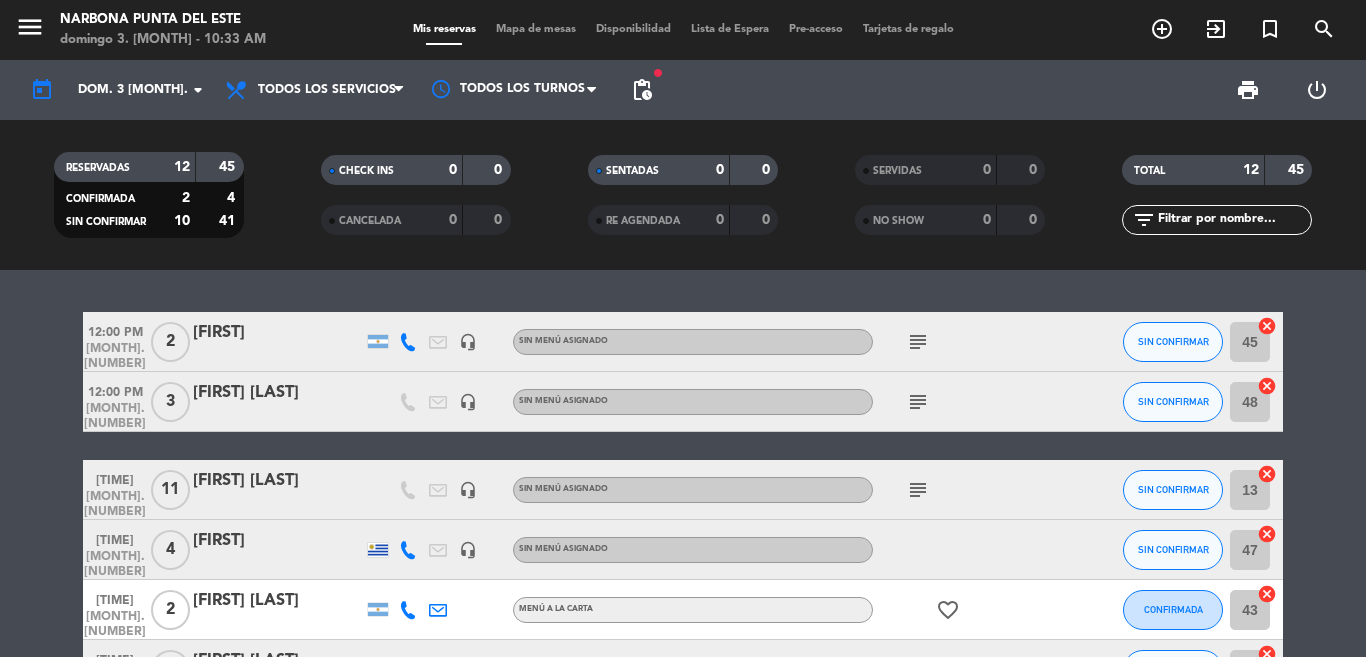 click on "[TIME] [AM/PM]   [MONTH]. [NUMBER]   [NUMBER]   [FIRST]   headset_mic  Sin menú asignado  subject  SIN CONFIRMAR [NUMBER]  cancel   [TIME] [AM/PM]   [MONTH]. [NUMBER]   [NUMBER]   [FIRST] [LAST]   headset_mic  Sin menú asignado  subject  SIN CONFIRMAR [NUMBER]  cancel   [TIME] [AM/PM]   [MONTH]. [NUMBER]   [NUMBER]   [FIRST] [LAST]   headset_mic  Sin menú asignado  subject  SIN CONFIRMAR [NUMBER]  cancel   [TIME] [AM/PM]   [MONTH]. [NUMBER]   [NUMBER]   [FIRST]   headset_mic  Sin menú asignado SIN CONFIRMAR [NUMBER]  cancel   [TIME] [AM/PM]   [MONTH]. [NUMBER]   [NUMBER]   [FIRST] [LAST]   MENÚ A LA CARTA  favorite_border  CONFIRMADA [NUMBER]  cancel   [TIME] [AM/PM]   [MONTH]. [NUMBER]   [NUMBER]   [FIRST] [LAST]   headset_mic  Sin menú asignado  subject   child_care  SIN CONFIRMAR [NUMBER]  cancel   [TIME] [AM/PM]   [MONTH]. [NUMBER]   [NUMBER]   [FIRST] [LAST]   MENÚ A LA CARTA  subject  SIN CONFIRMAR [NUMBER]  cancel   [TIME] [AM/PM]   [MONTH]. [NUMBER]   [NUMBER]   [FIRST] [LAST]   2 Visitas   MENÚ A LA CARTA CONFIRMADA [NUMBER]  cancel   [TIME] [AM/PM]   [MONTH]. [NUMBER]   [NUMBER]   [FIRST] [LAST]   MENÚ A LA CARTA  airplanemode_active  SIN CONFIRMAR [NUMBER]  cancel   [TIME] [AM/PM]   [MONTH]. [NUMBER]   [NUMBER]   [FIRST]   headset_mic  Sin menú asignado  subject  SIN CONFIRMAR [NUMBER]  [NUMBER]  [NUMBER]" 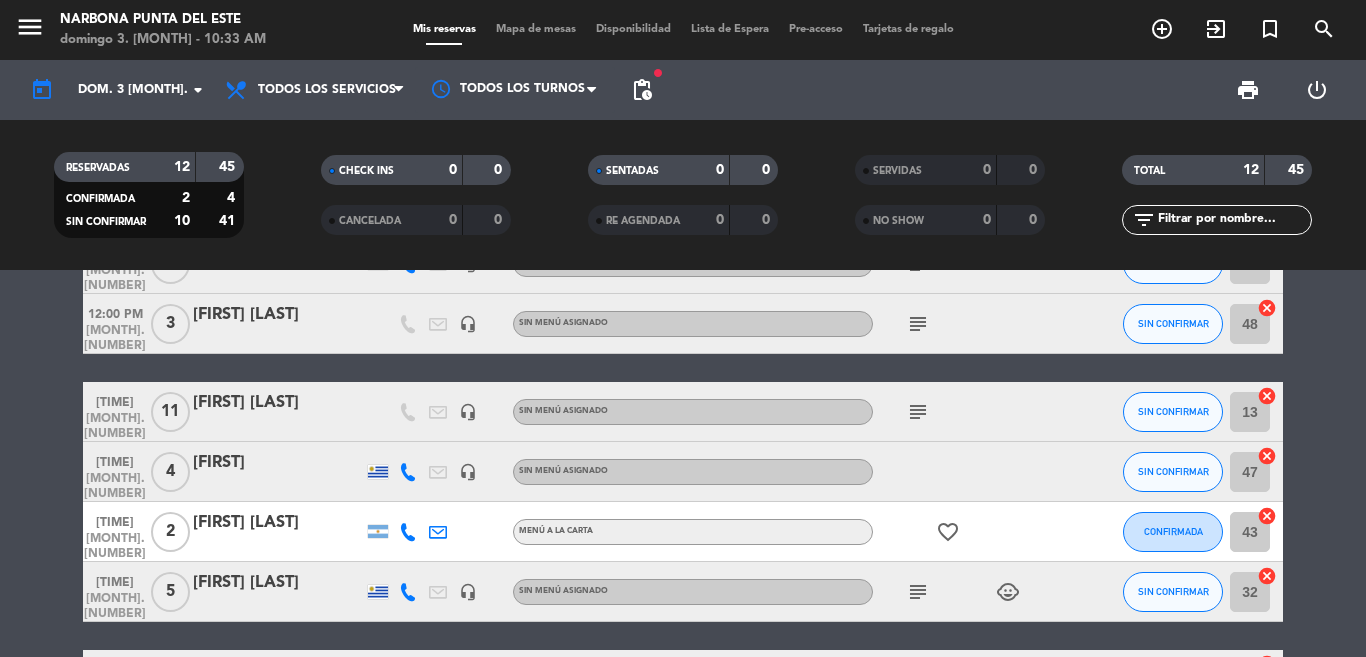 scroll, scrollTop: 149, scrollLeft: 0, axis: vertical 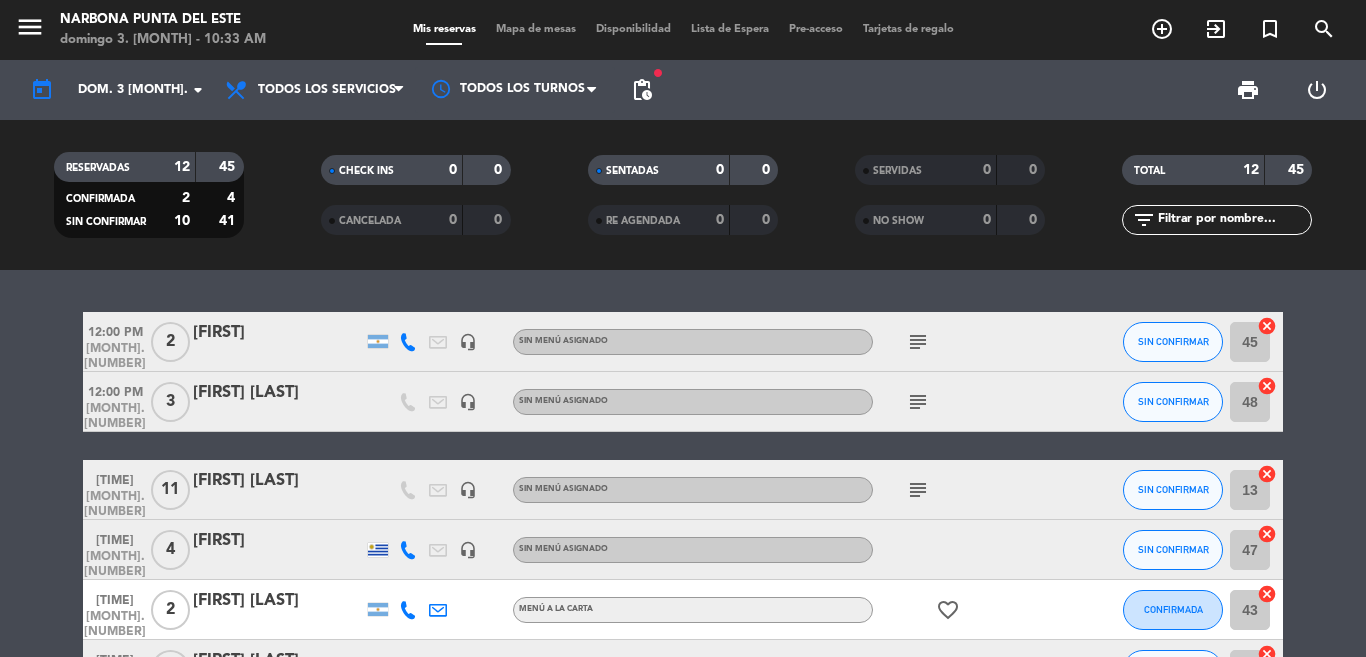 click on "[FIRST] [LAST]" 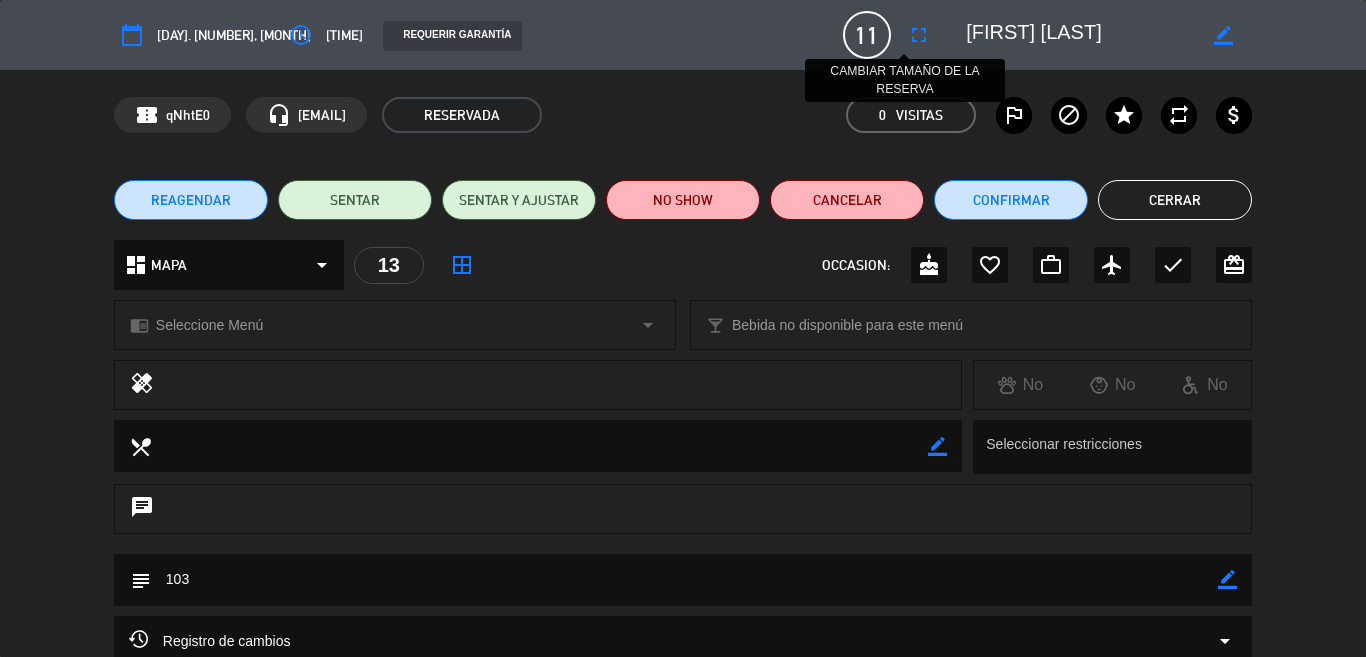 click on "fullscreen" at bounding box center (919, 35) 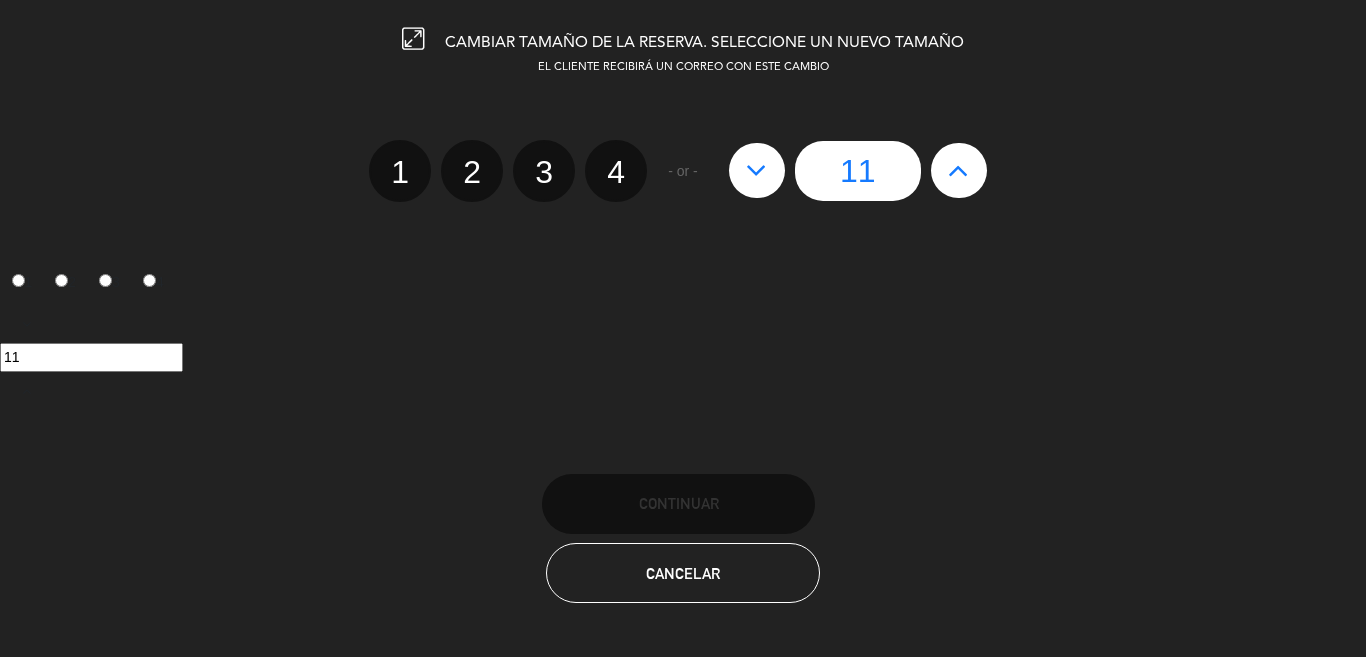 click 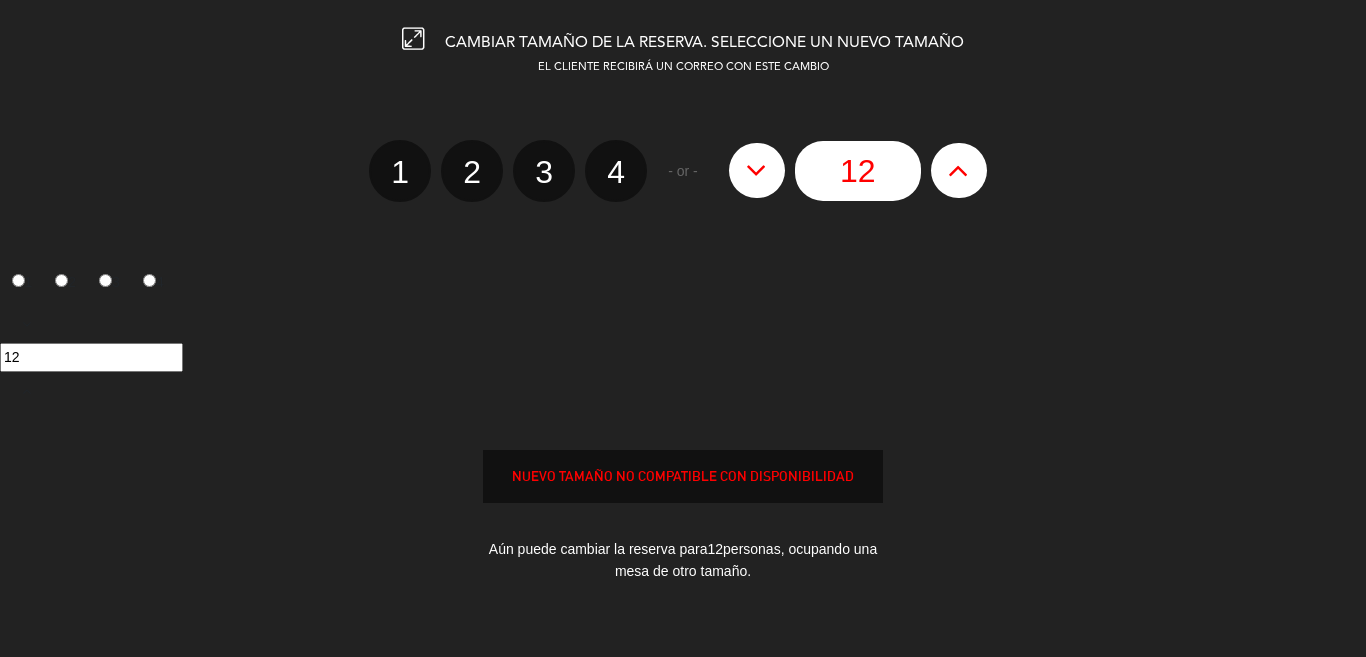 click 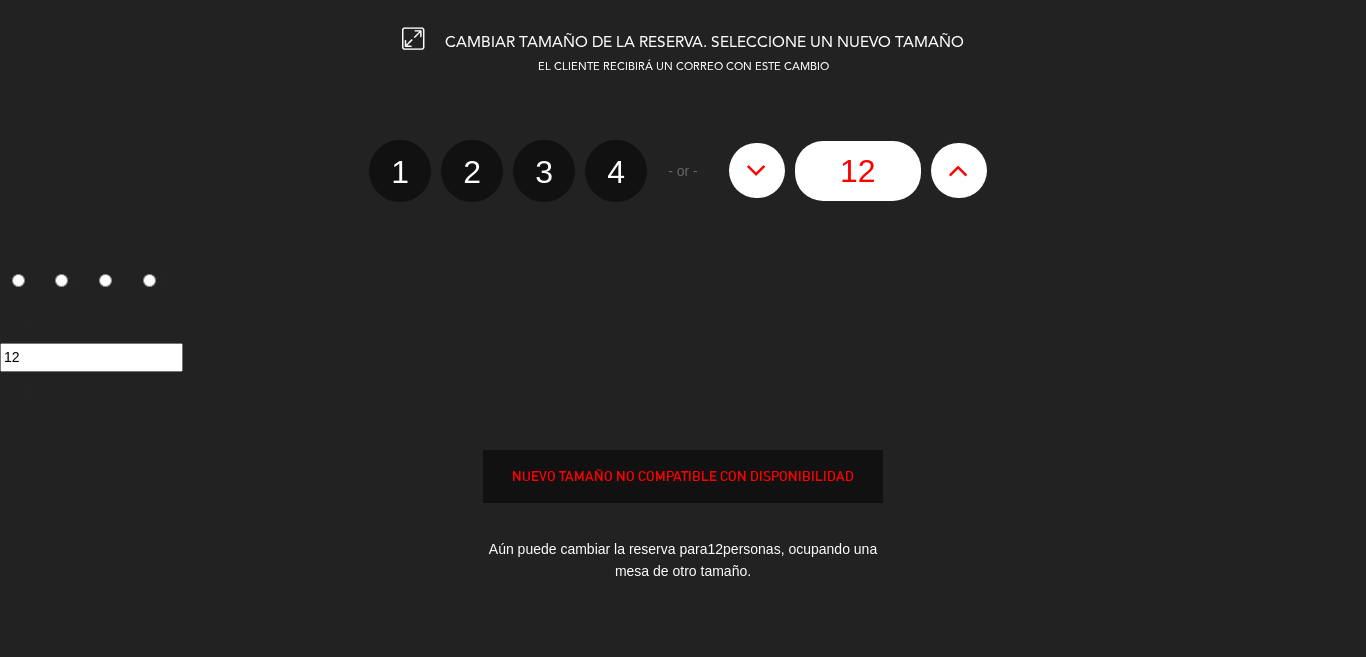 type on "13" 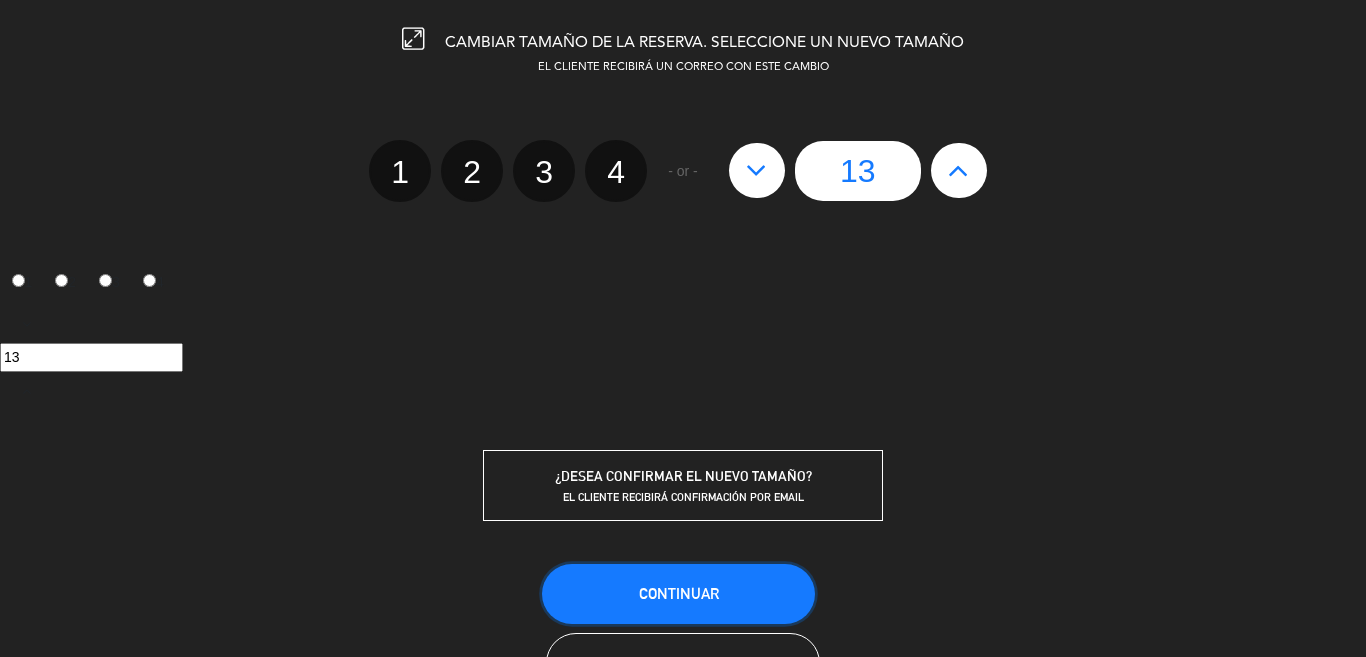 click on "Continuar" at bounding box center [679, 593] 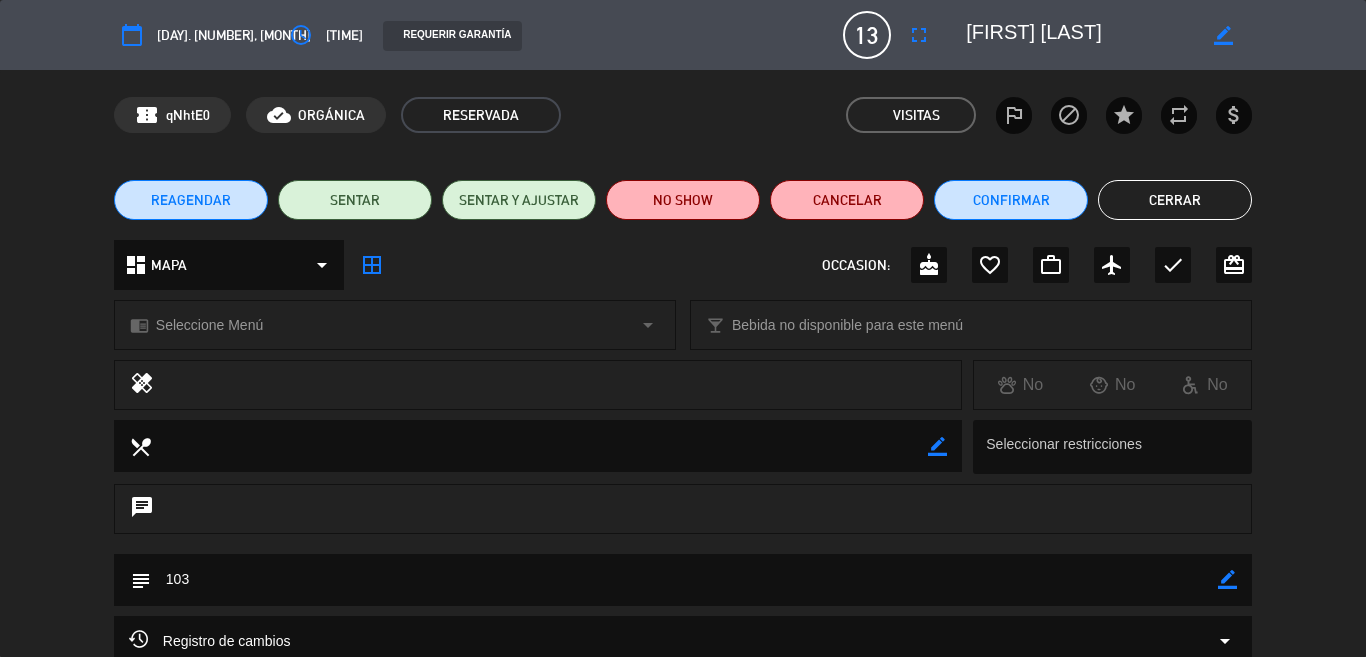 click on "Cerrar" 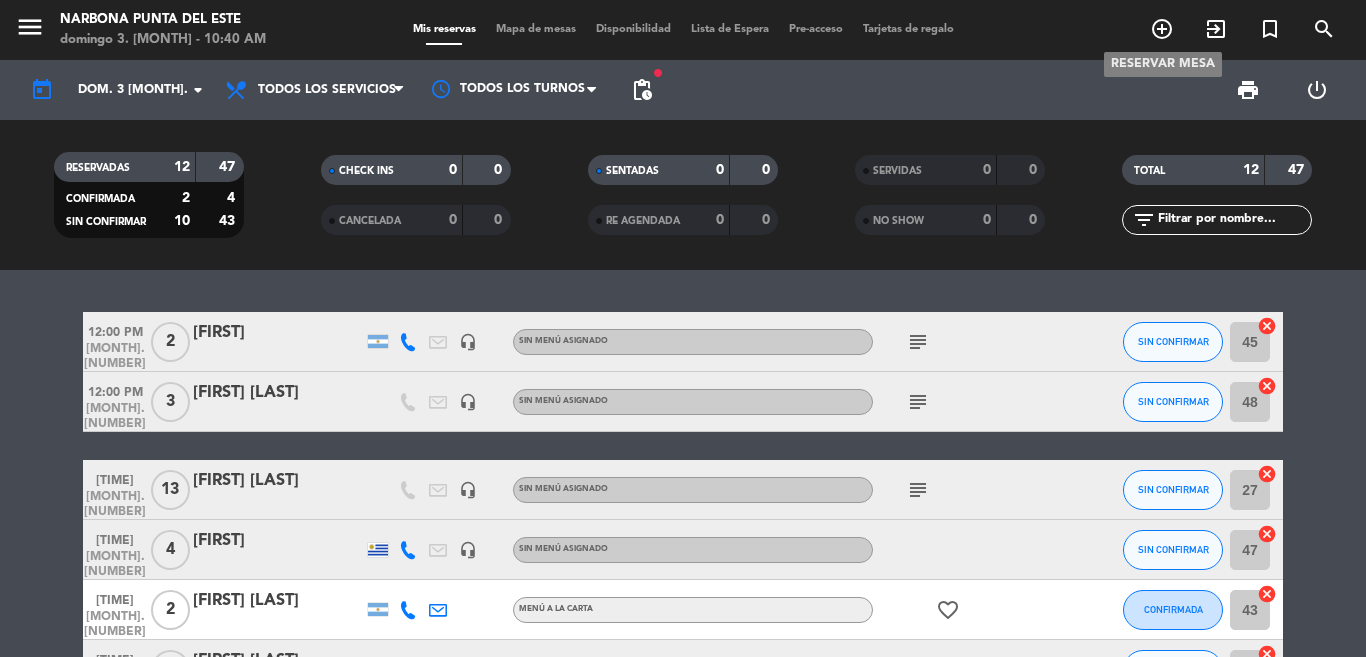 click on "add_circle_outline" at bounding box center (1162, 29) 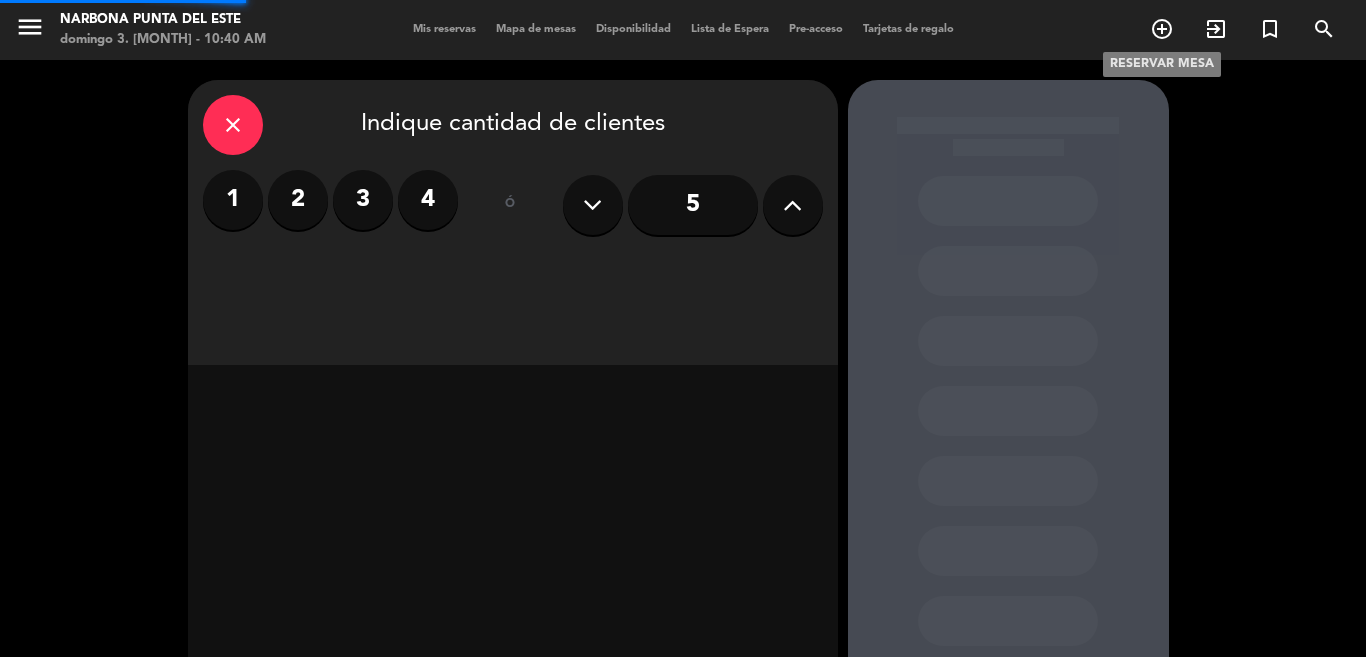 click on "add_circle_outline" at bounding box center [1162, 29] 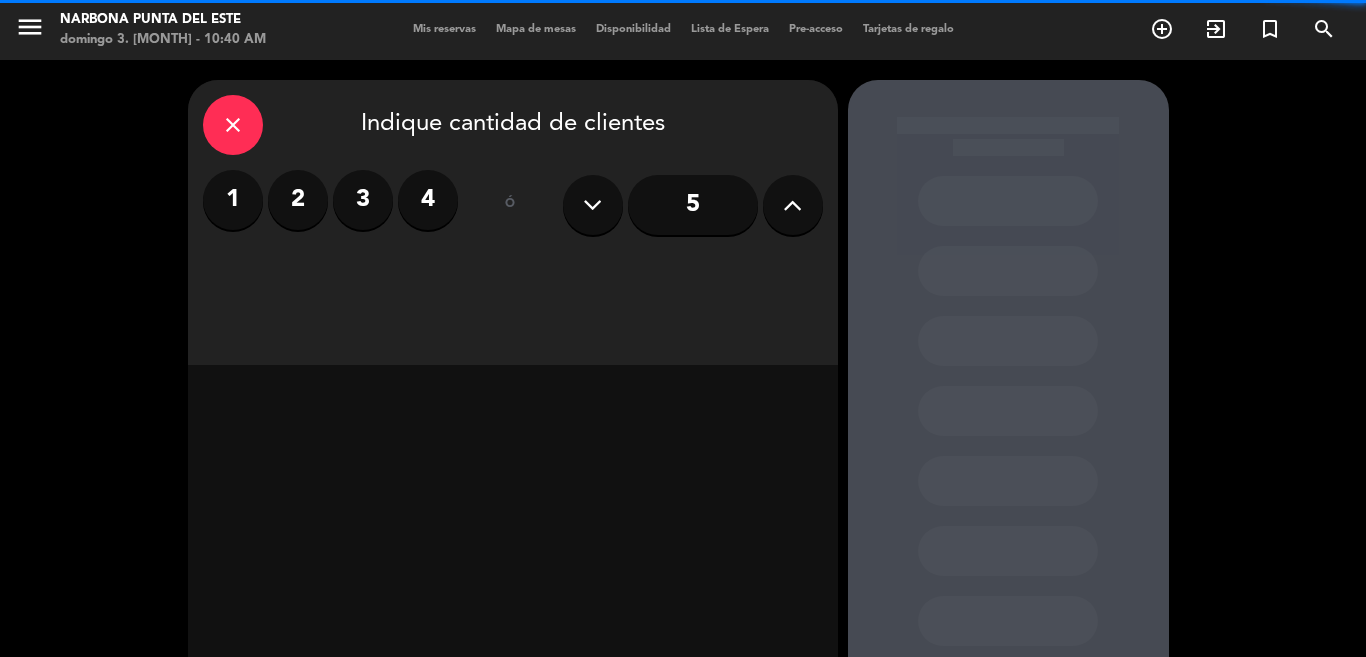 click on "5" at bounding box center (693, 205) 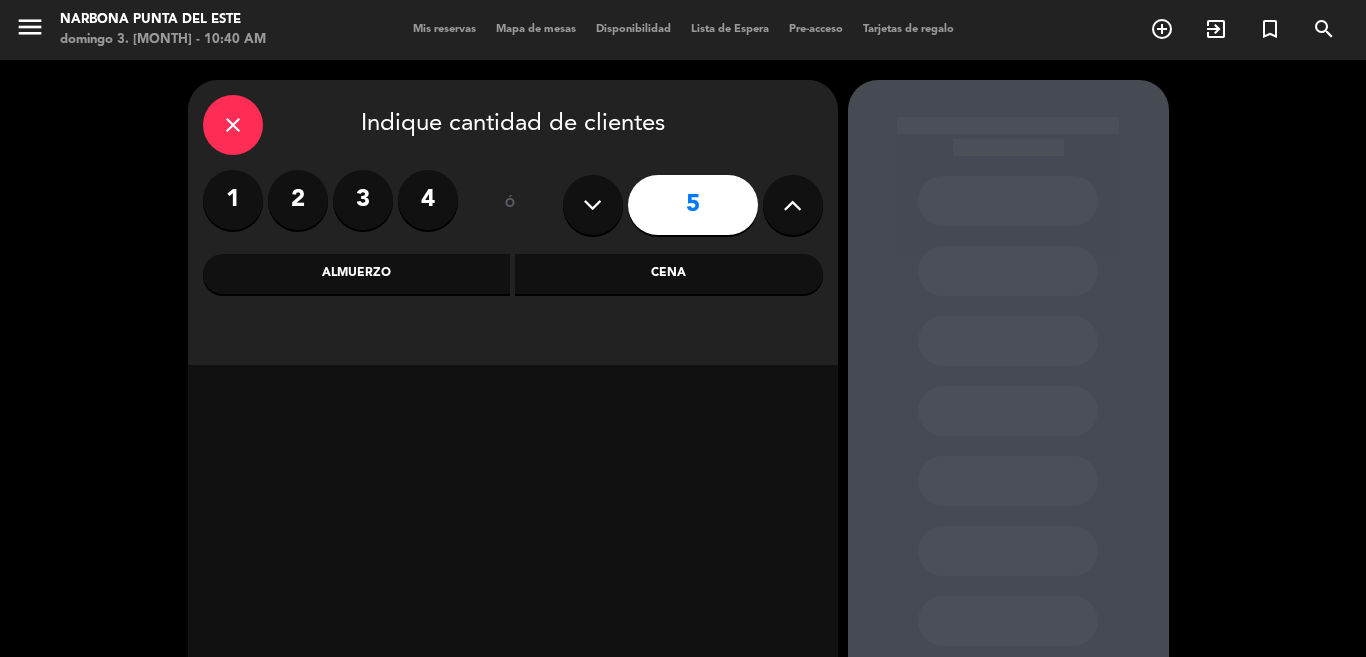 click on "Almuerzo" at bounding box center [357, 274] 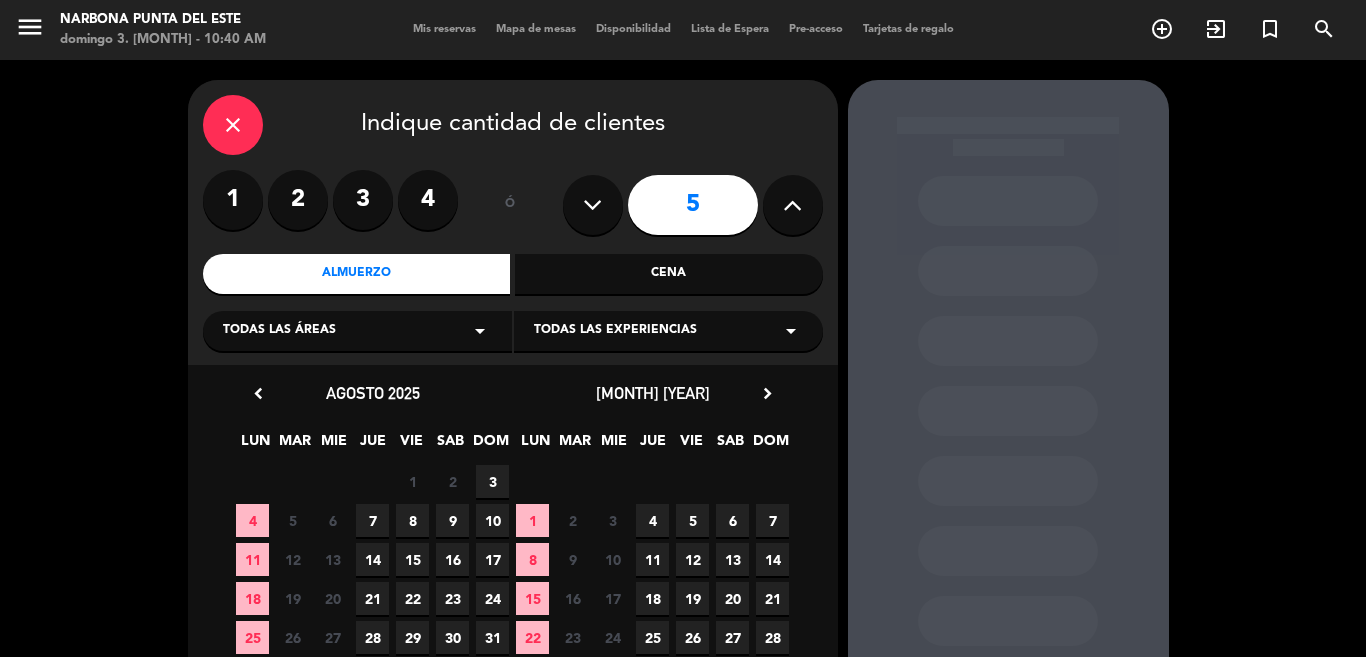click on "3" at bounding box center (492, 481) 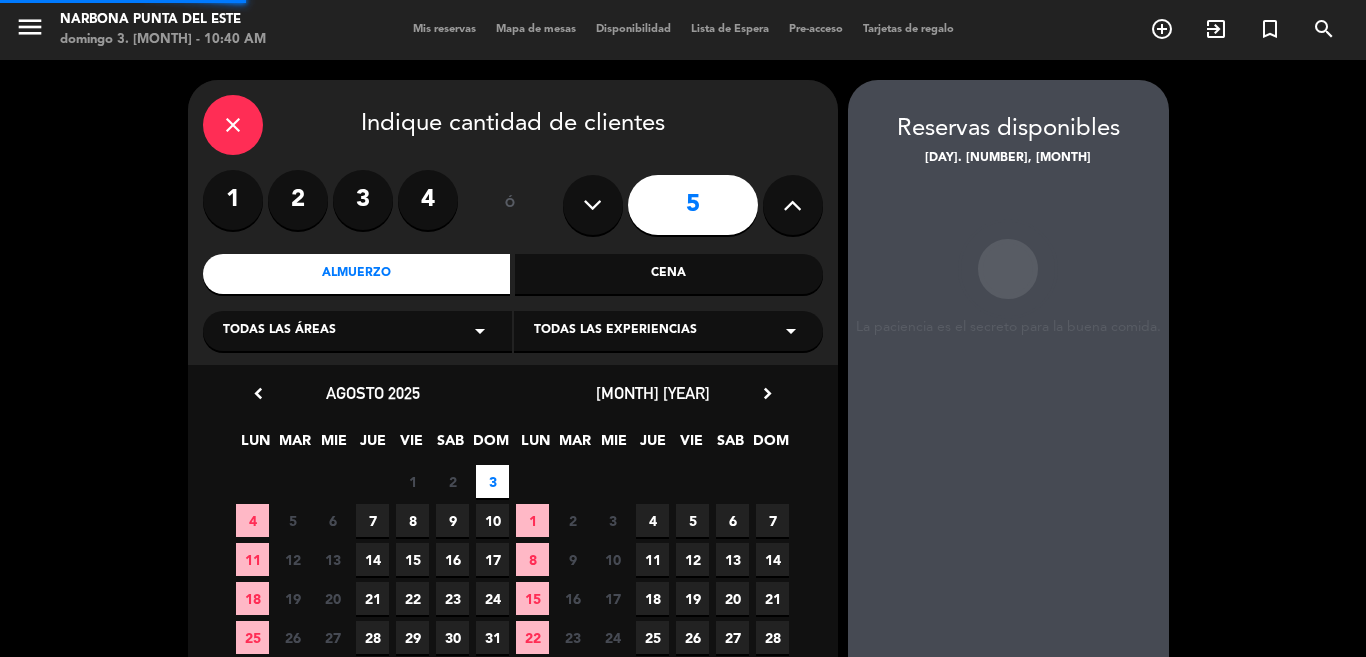 scroll, scrollTop: 80, scrollLeft: 0, axis: vertical 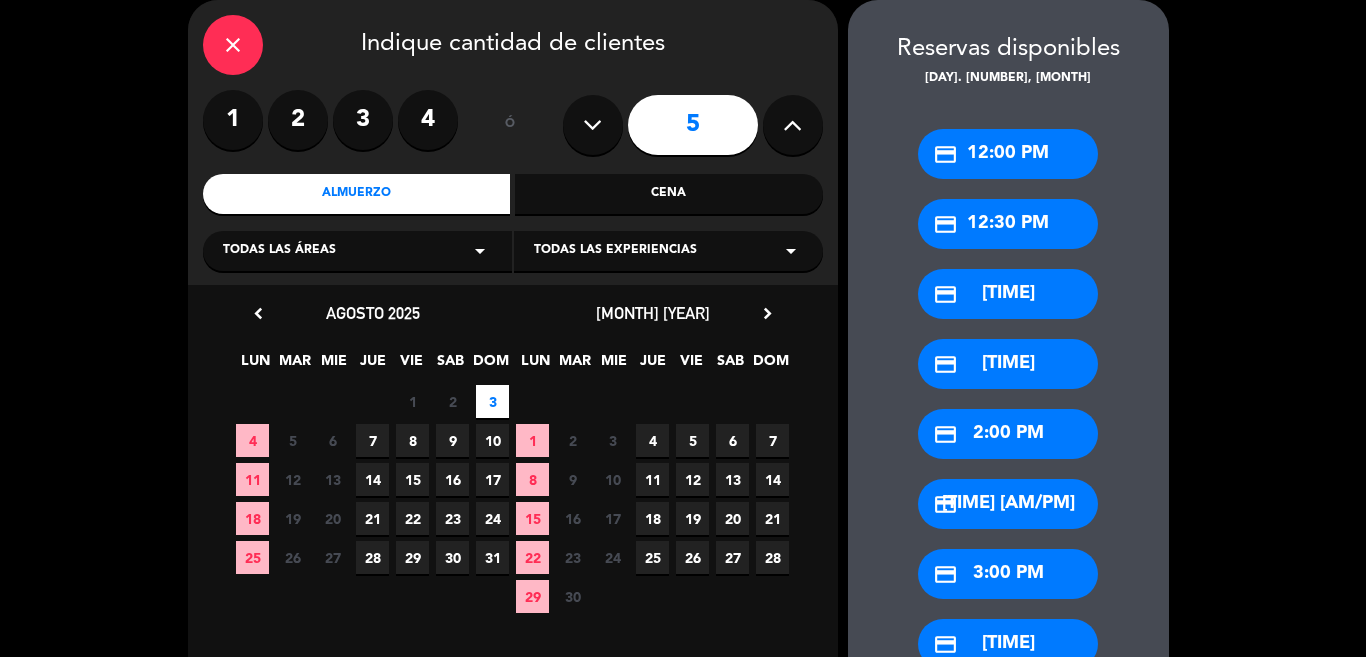 click on "credit_card  1:00 PM" at bounding box center (1008, 294) 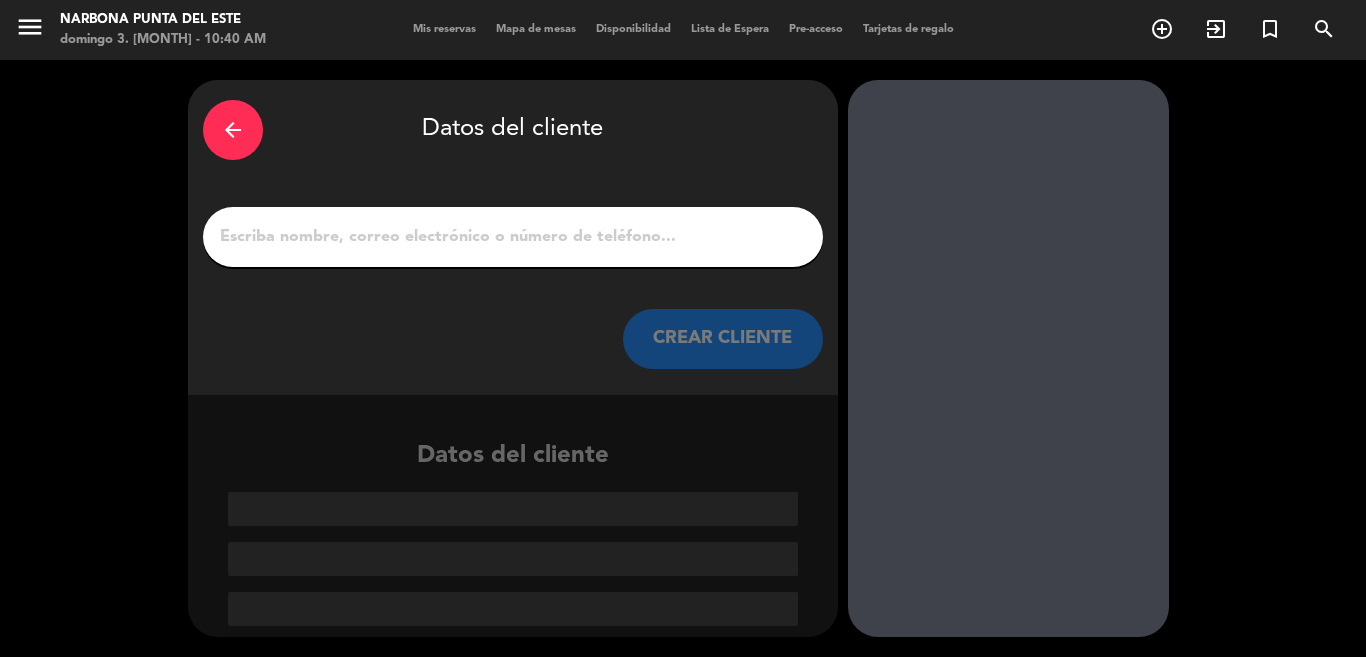 click on "1" at bounding box center (513, 237) 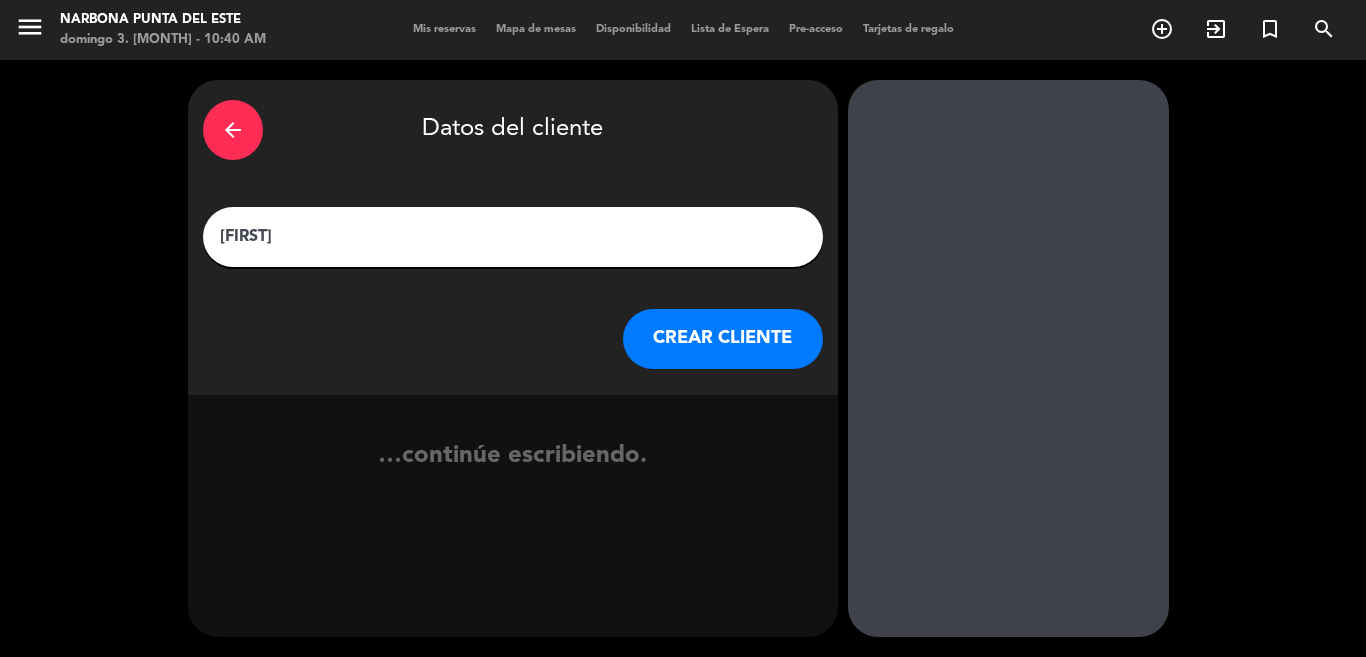 type on "[FIRST]" 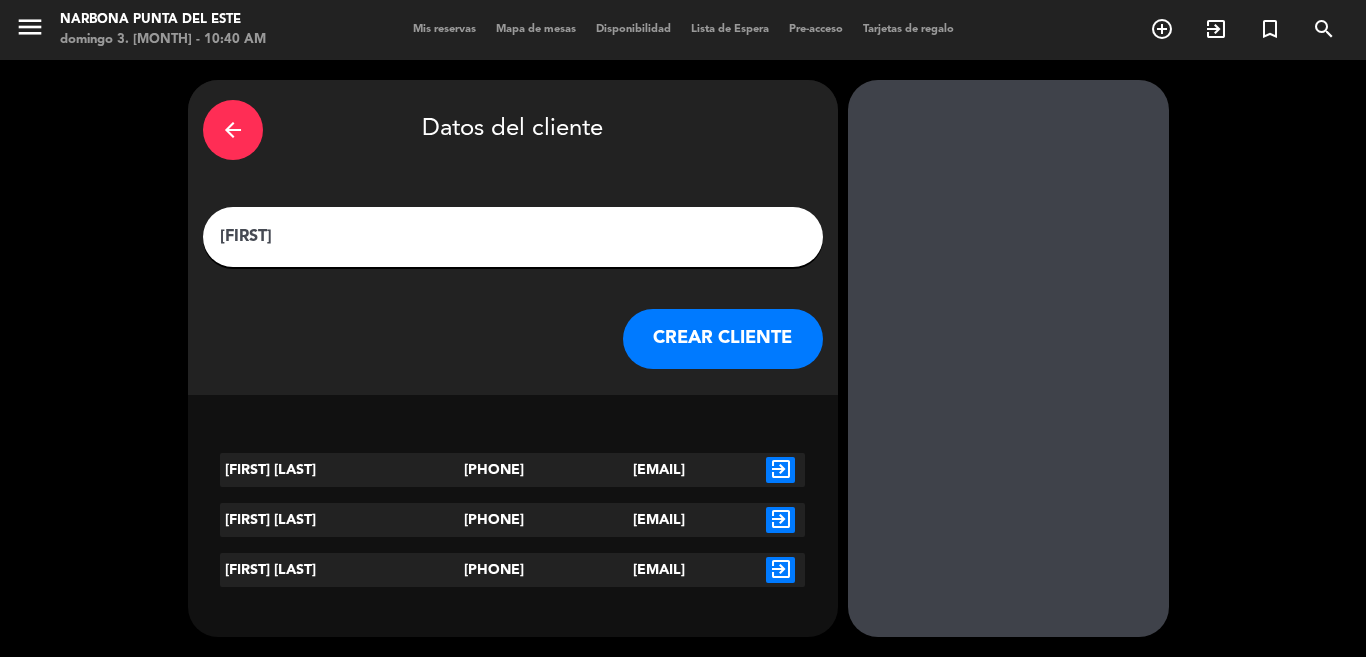 click on "CREAR CLIENTE" at bounding box center [723, 339] 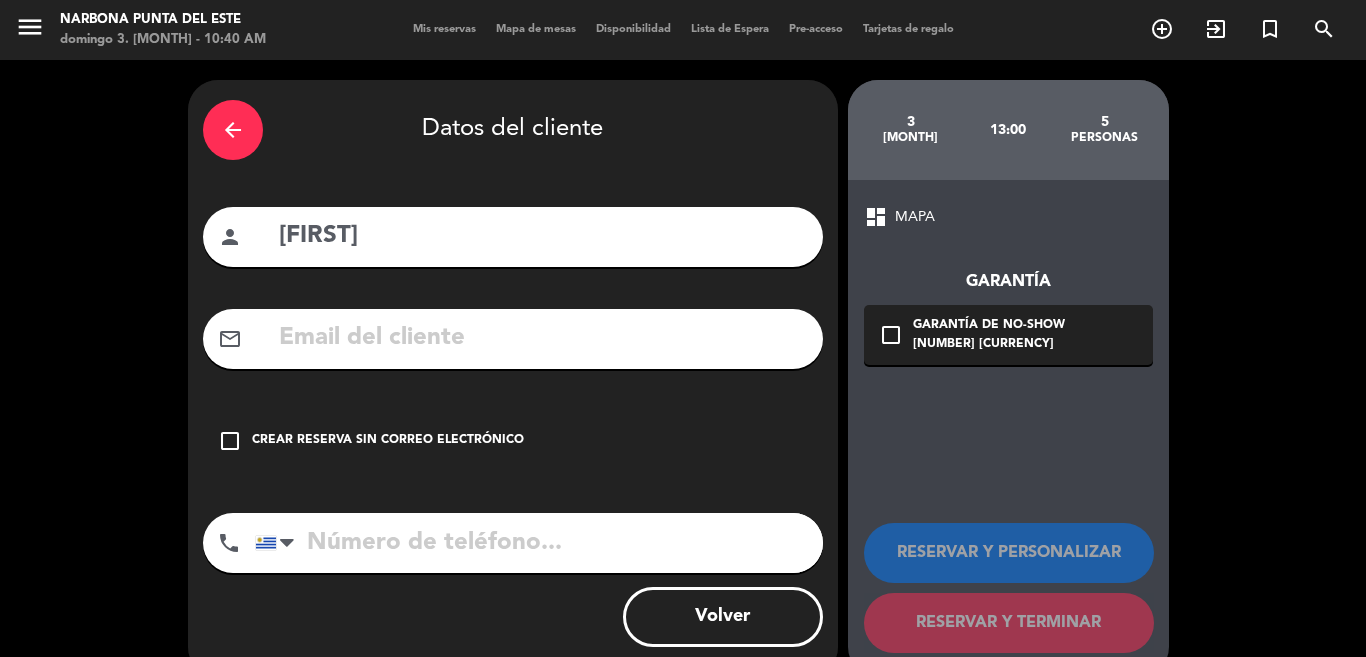 click on "person [FIRST] mail_outline  check_box_outline_blank   Crear reserva sin correo electrónico  phone [COUNTRY] +1 [COUNTRY] +44 Peru (Perú) +51 Argentina +54 Brazil (Brasil) +55 Afghanistan (‫[COUNTRY]‬‎) +93 Albania (Shqipëri) +355 Algeria (‫[COUNTRY]‬‎) +213 American Samoa +1684 Andorra +376 Angola +244 Anguilla +1264 Antigua and Barbuda +1268 Argentina +54 Armenia (Հայաստան) +374 Aruba +297 Australia +61 Austria (Österreich) +43 Azerbaijan (‫[COUNTRY]‬‎) +994 Bahamas +1242 Bahrain (‫[COUNTRY]‬‎) +973 Bangladesh (Bangladesh) +880 Barbados +1246 Belarus (Беларусь) +375 Belgium (België) +32 Belize +501 Benin (Bénin) +229 Bermuda +1441 Bhutan (འབྲུག) +975 Bolivia +591 Bosnia and Herzegovina (Босна и Херцеговина) +387 Botswana +267 Brazil (Brasil) +55 British Indian Ocean Territory +246 British Virgin Islands +1284 Brunei +673 Bulgaria (България) +359 Burkina Faso +1" at bounding box center [513, 378] 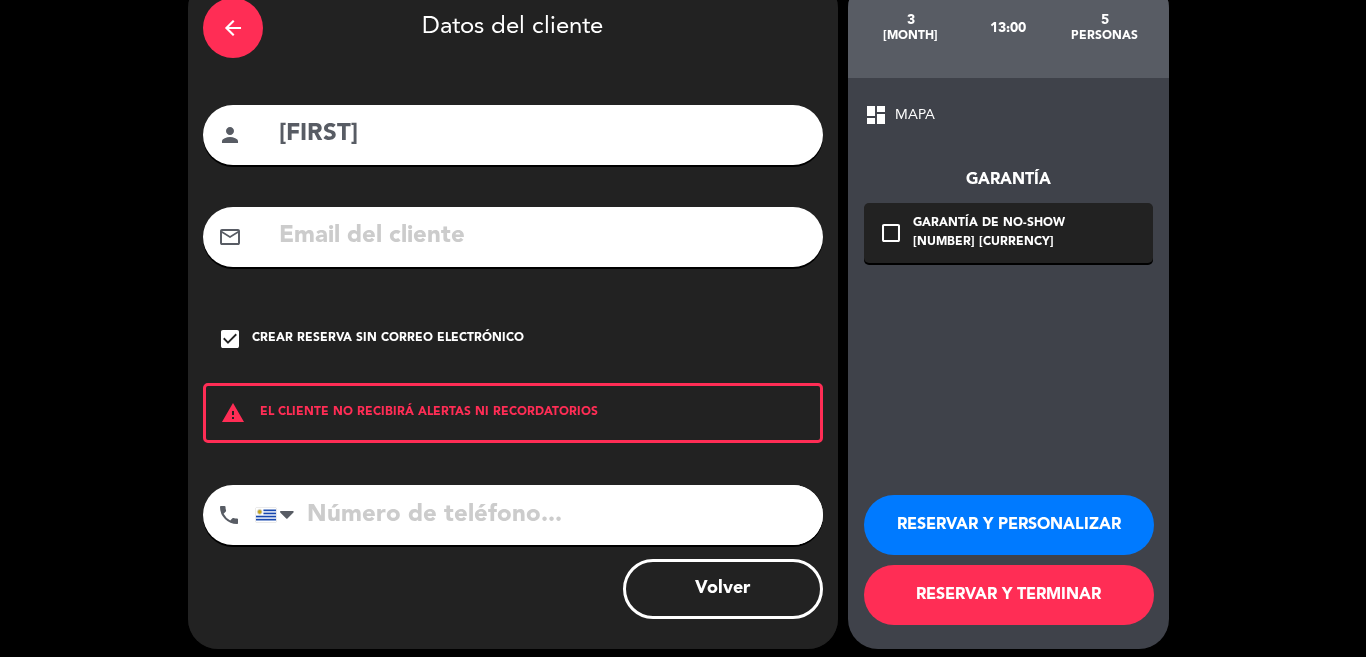 scroll, scrollTop: 114, scrollLeft: 0, axis: vertical 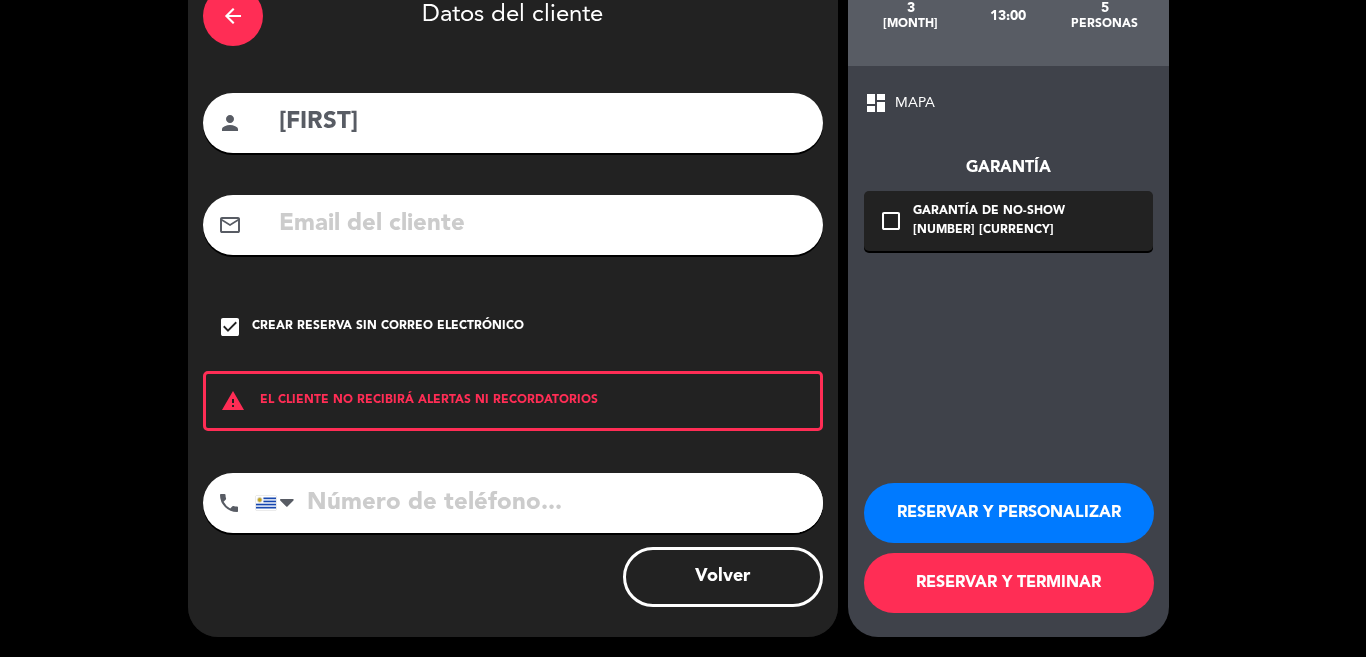 click at bounding box center [539, 503] 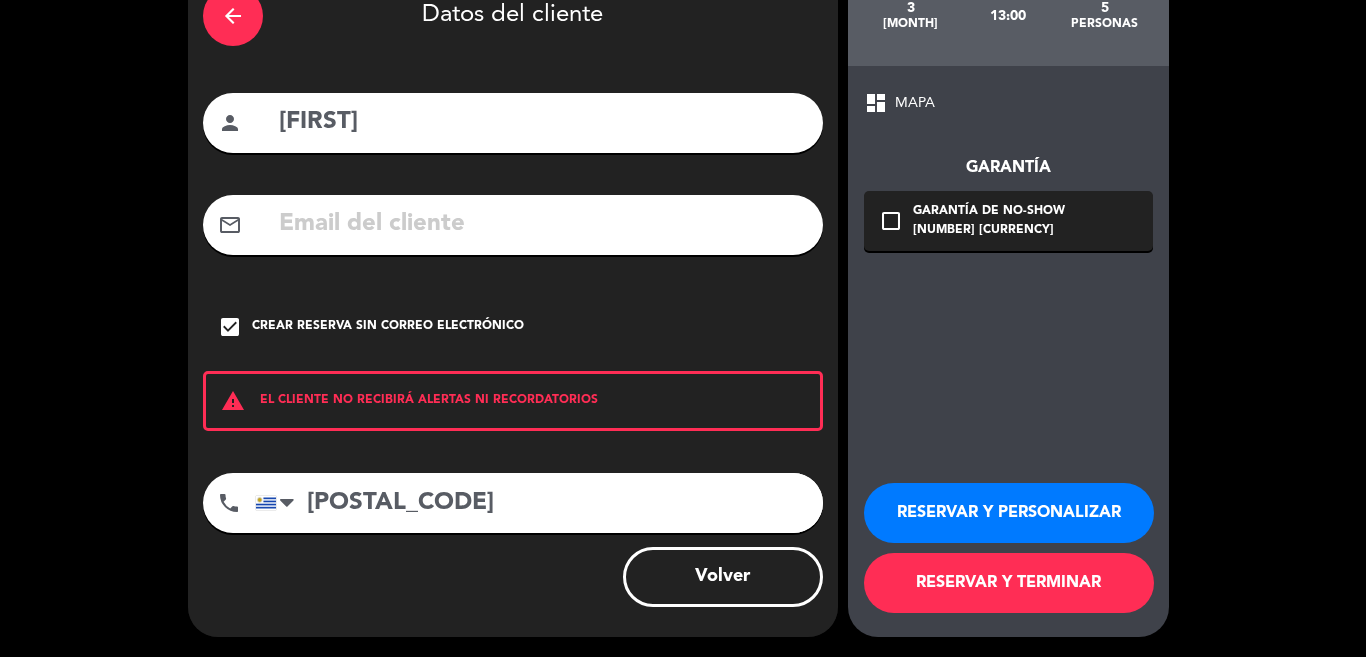 type on "[POSTAL_CODE]" 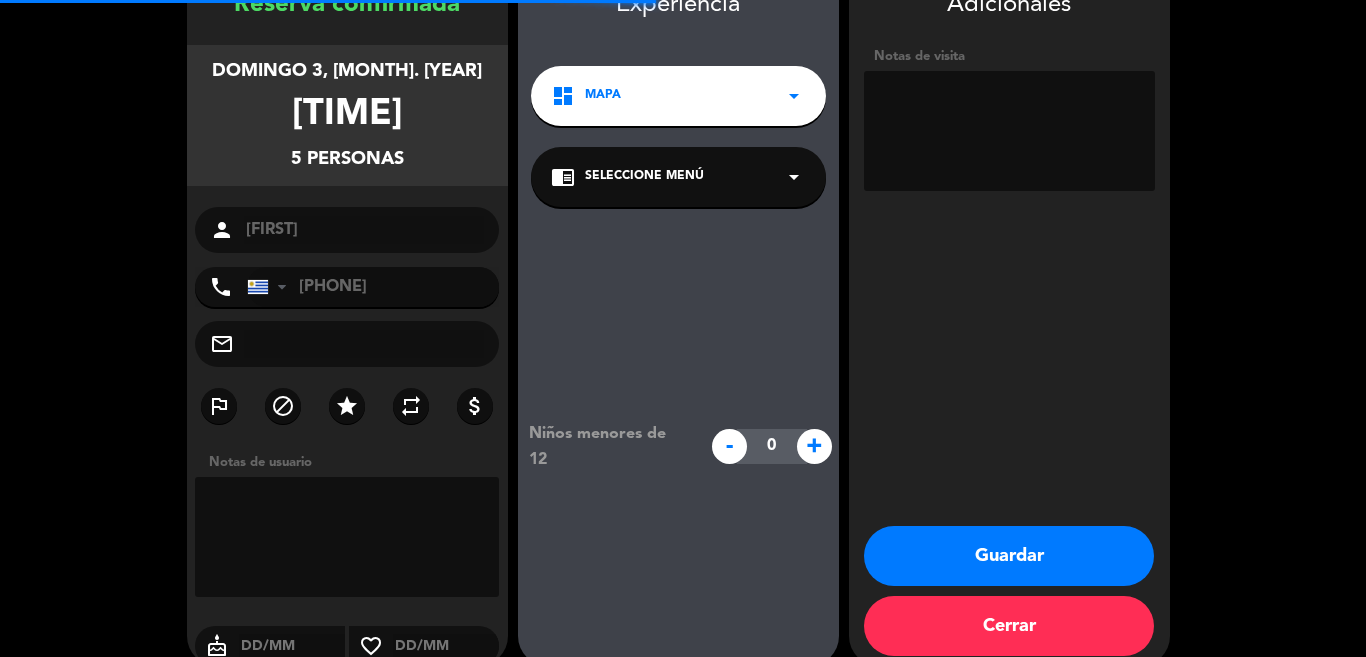 scroll, scrollTop: 80, scrollLeft: 0, axis: vertical 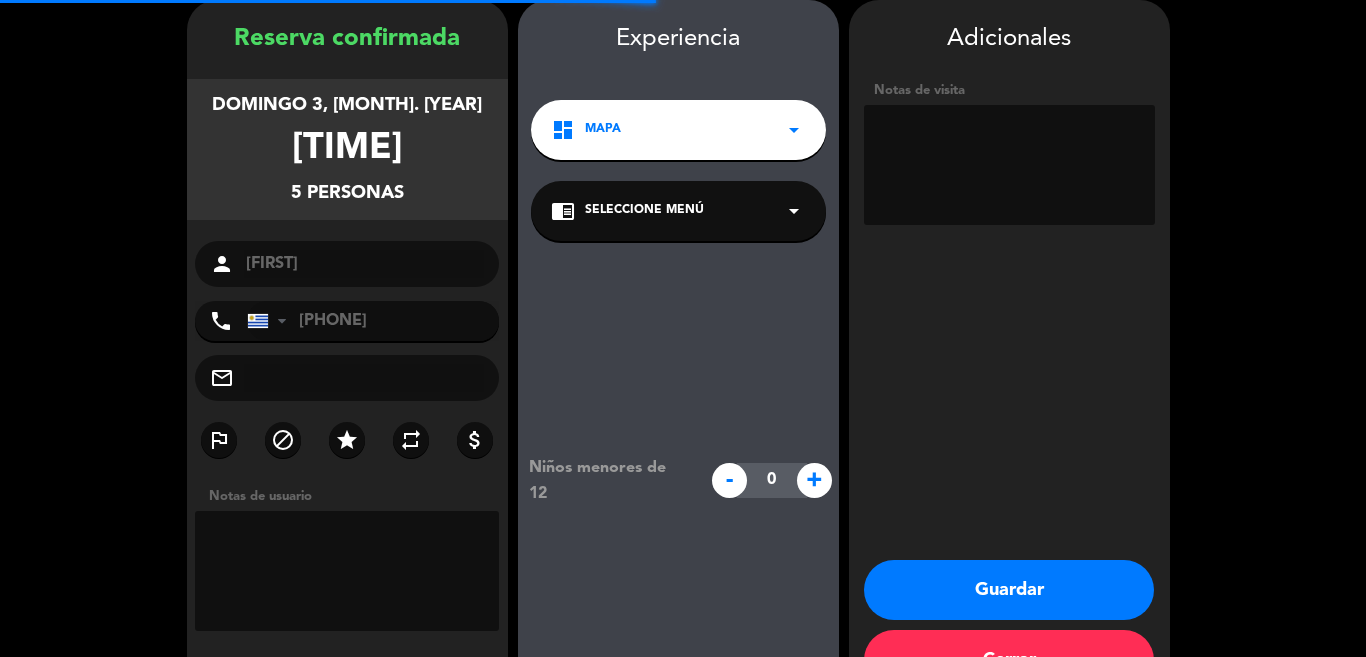 click at bounding box center [1009, 165] 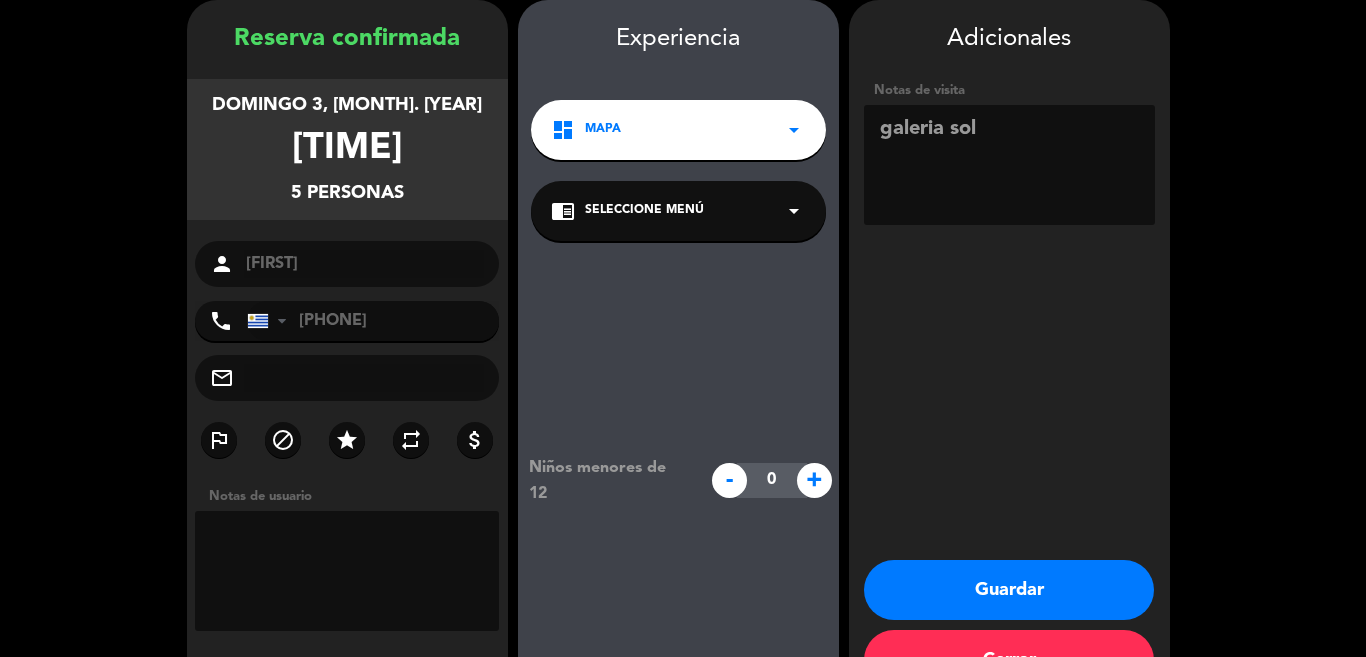 type on "galeria sol" 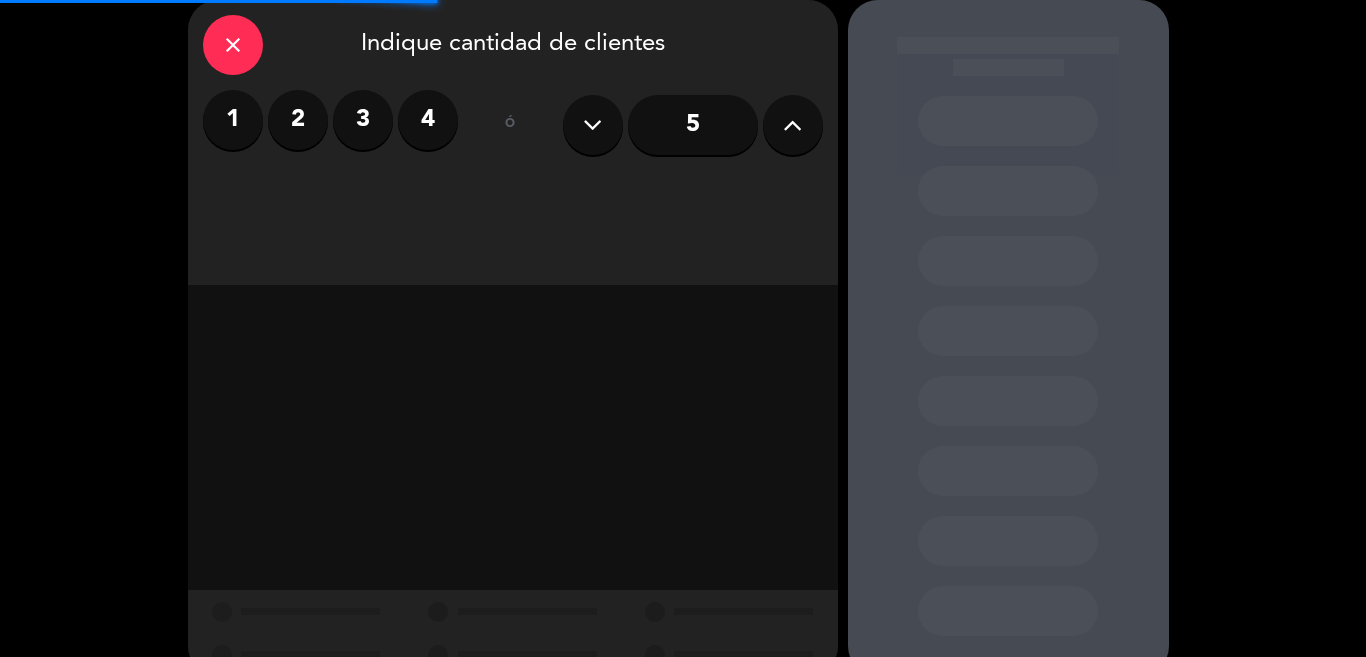 scroll, scrollTop: 0, scrollLeft: 0, axis: both 